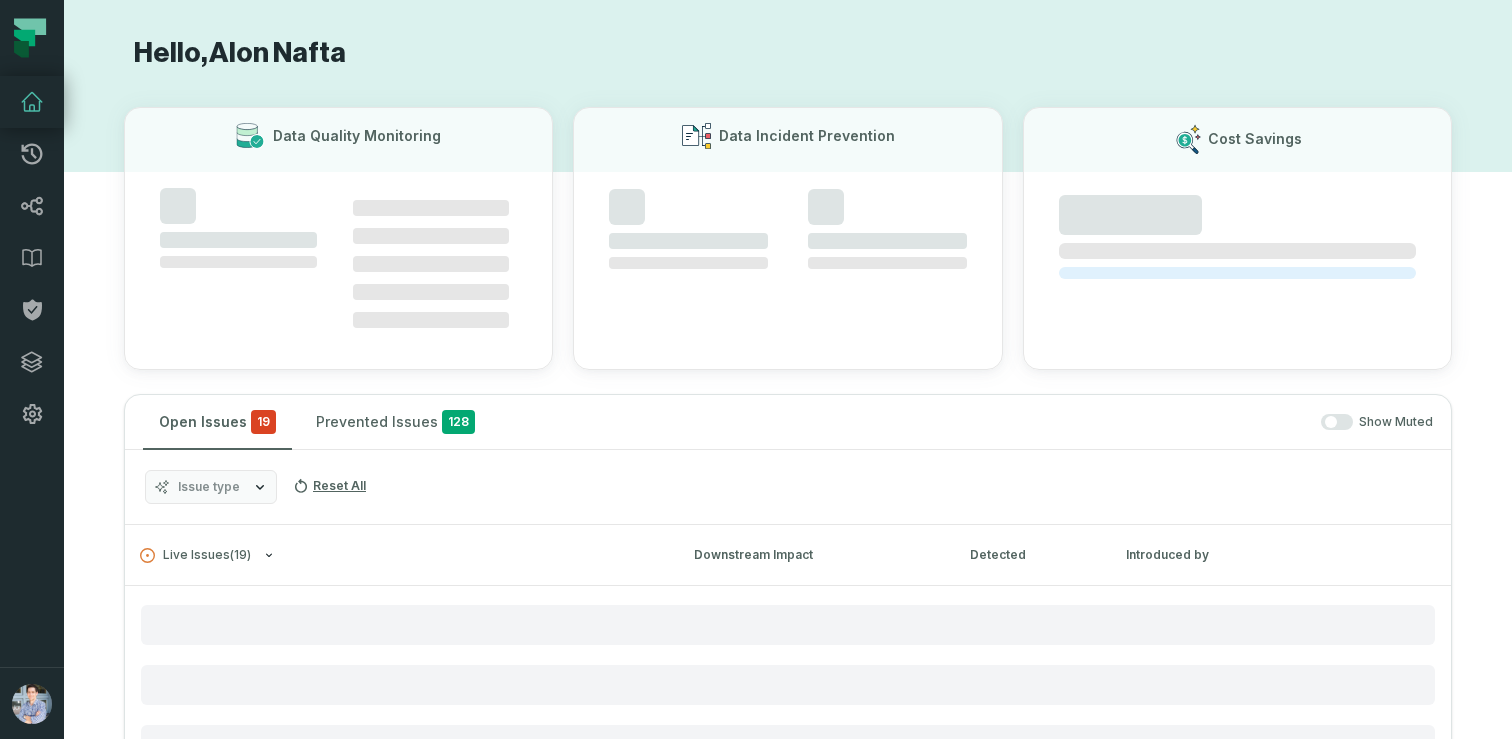 scroll, scrollTop: 0, scrollLeft: 0, axis: both 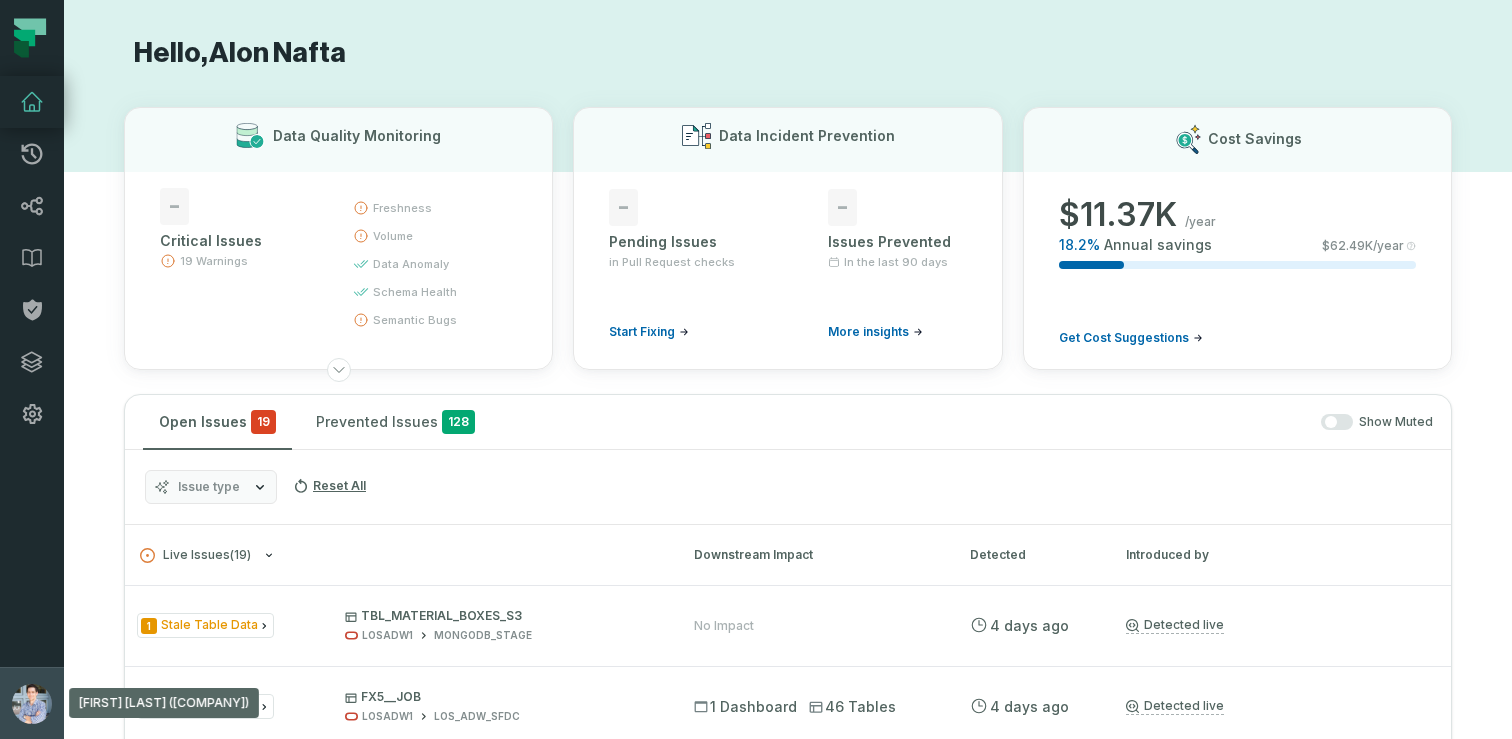 click on "[FIRST] [LAST] ([COMPANY]) [EMAIL]" at bounding box center [32, 703] 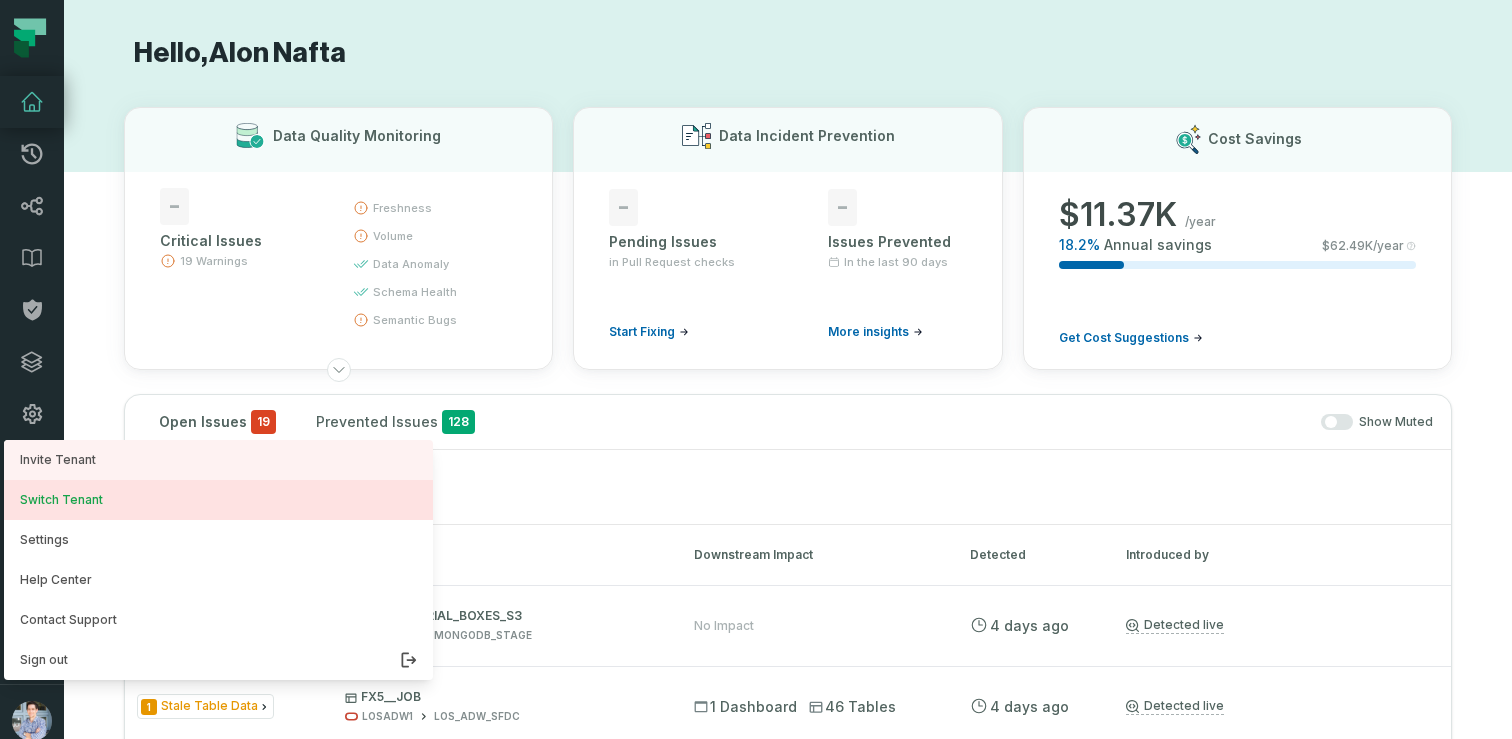 click on "Switch Tenant" at bounding box center [218, 500] 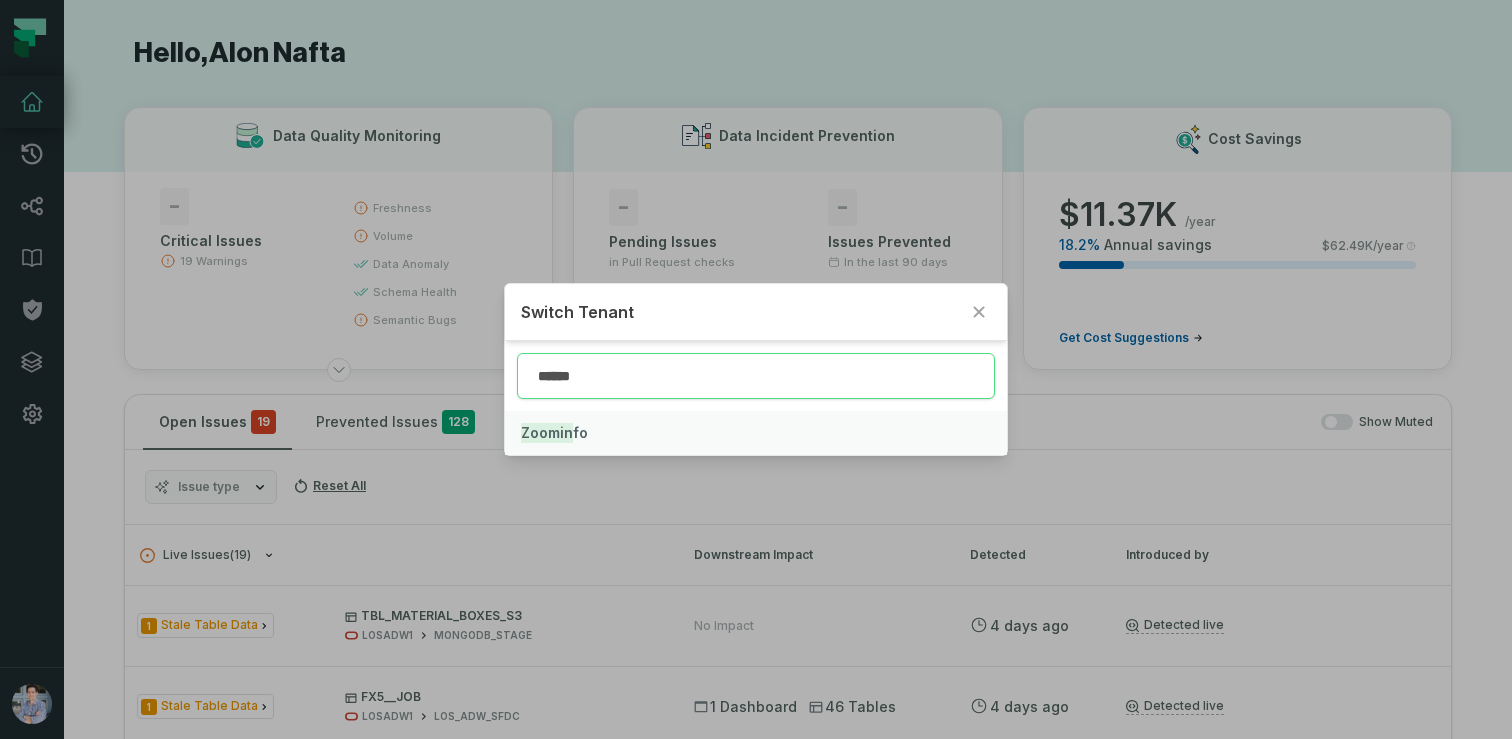 type on "******" 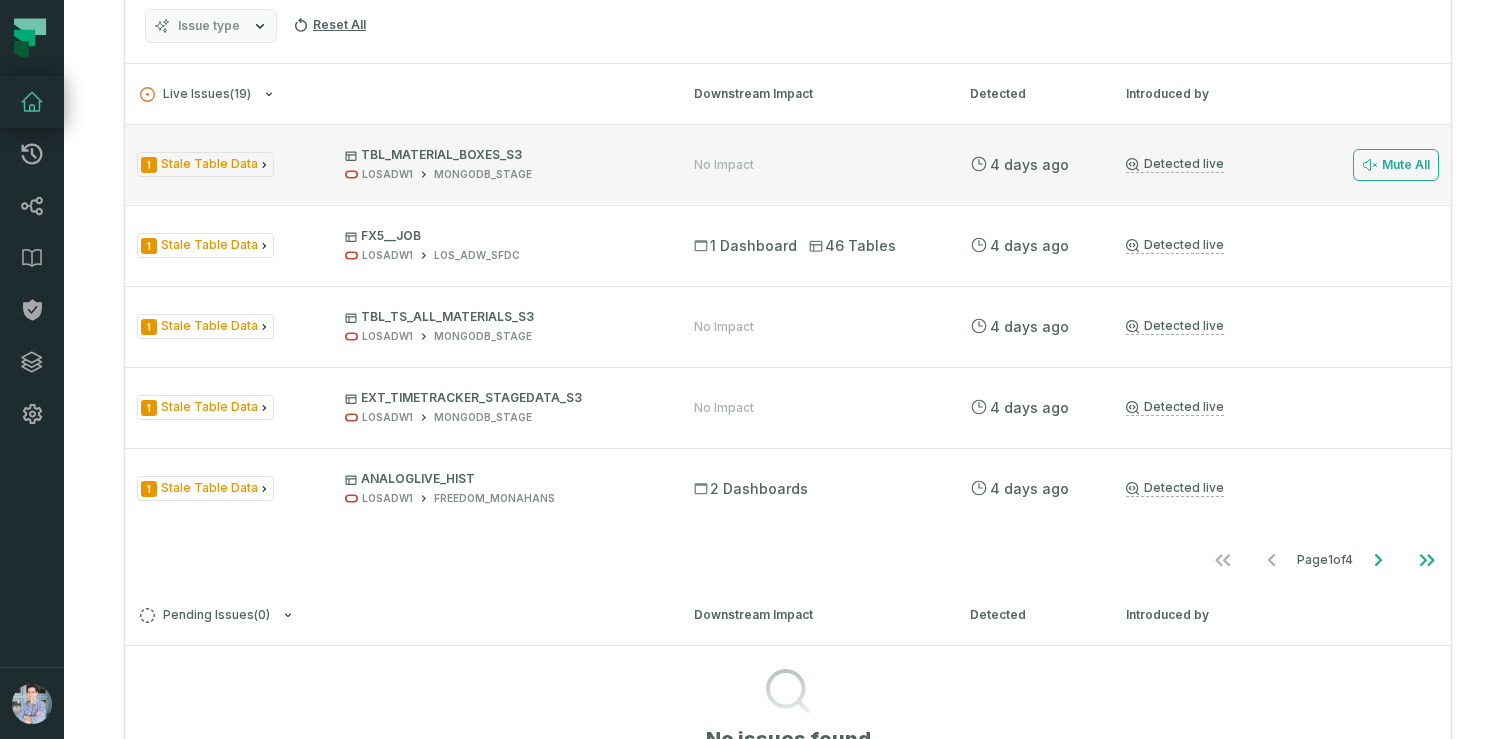 scroll, scrollTop: 0, scrollLeft: 0, axis: both 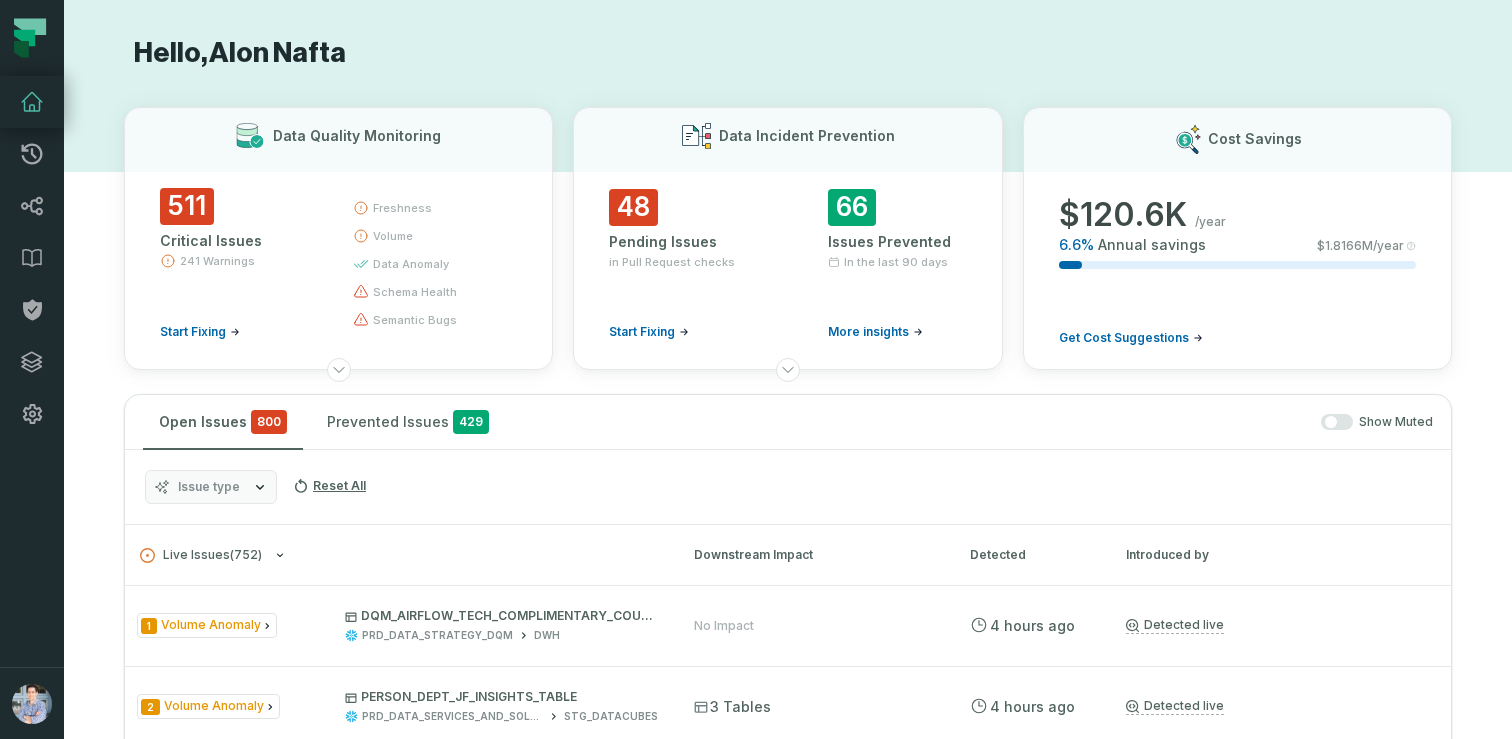 click on "Hello, [FIRST] [LAST]" at bounding box center [788, 53] 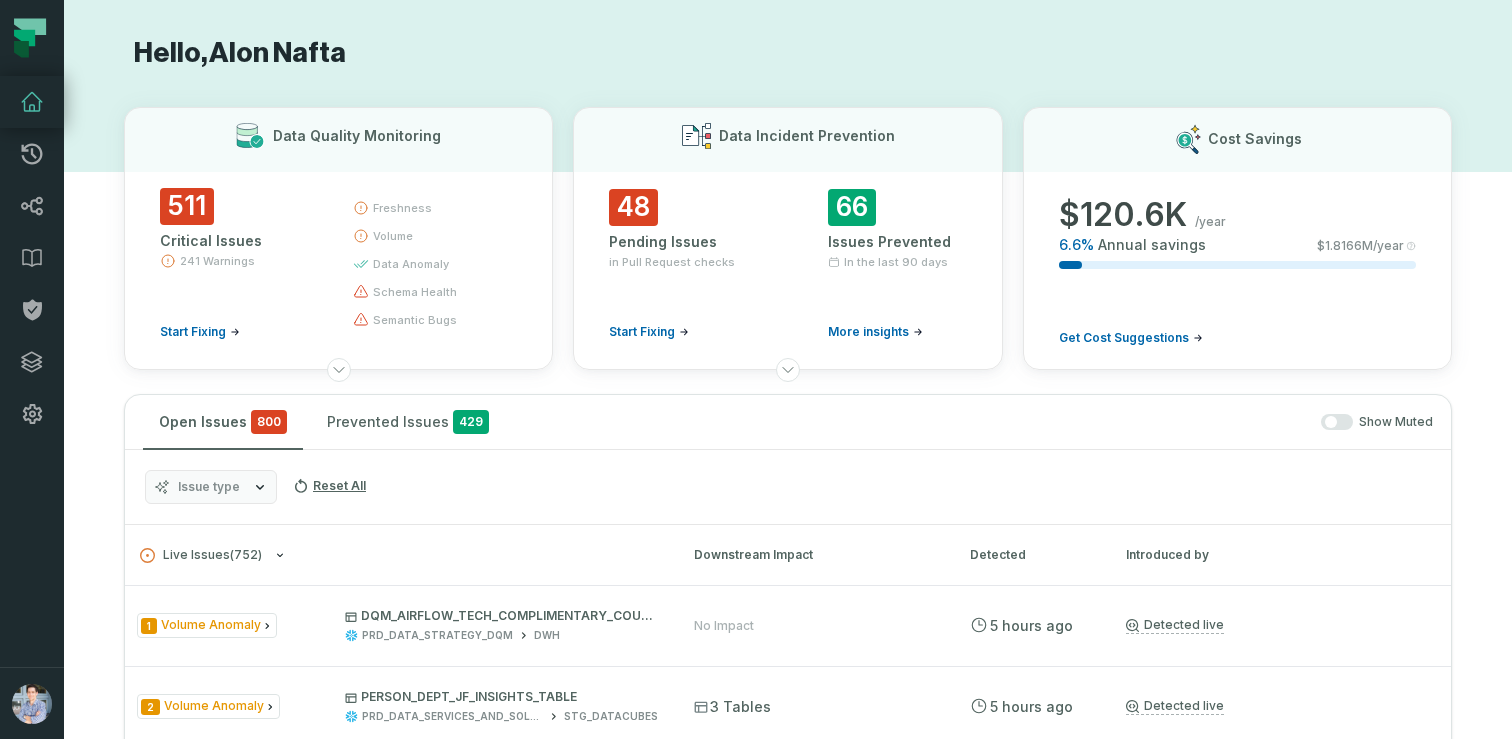 click on "Hello, [FIRST] [LAST] Data Quality Monitoring 511 Critical Issues 241 Warnings Start Fixing freshness volume data anomaly schema health semantic bugs Data Incident Prevention 48 Pending Issues in Pull Request checks Start Fixing 66 Issues Prevented In the last 90 days More insights Cost Savings $ 120.6K /year 6.6 % Annual savings $ 1.8166M /year Get Cost Suggestions Open Issues 800 Prevented Issues 429 Show Muted Issue type Reset All Live Issues ( 752 ) Downstream Impact Detected Introduced by 1 Volume Anomaly DQM_AIRFLOW_TECH_COMPLIMENTARY_COUNT PRD_DATA_STRATEGY_DQM DWH No Impact [DATE], [TIME] Detected live Mute All 2 Volume Anomaly PERSON_DEPT_JF_INSIGHTS_TABLE PRD_DATA_SERVICES_AND_SOLUTIONS STG_DATACUBES 3 Tables [DATE], [TIME] Detected live Mute All 1 Stale Table Data COMPANY_FUNDING_INVESTMENTS PROD_MASTER_DB COMPANY_ETL No Impact [DATE], [TIME] Detected live Mute All 1 Volume Anomaly DWH_ENGAGE_DIM_COMPANY_ACCOUNT_CONTACTS STG_PRODUCT DWH 1 Table [DATE], [TIME] 1" at bounding box center [788, 1874] 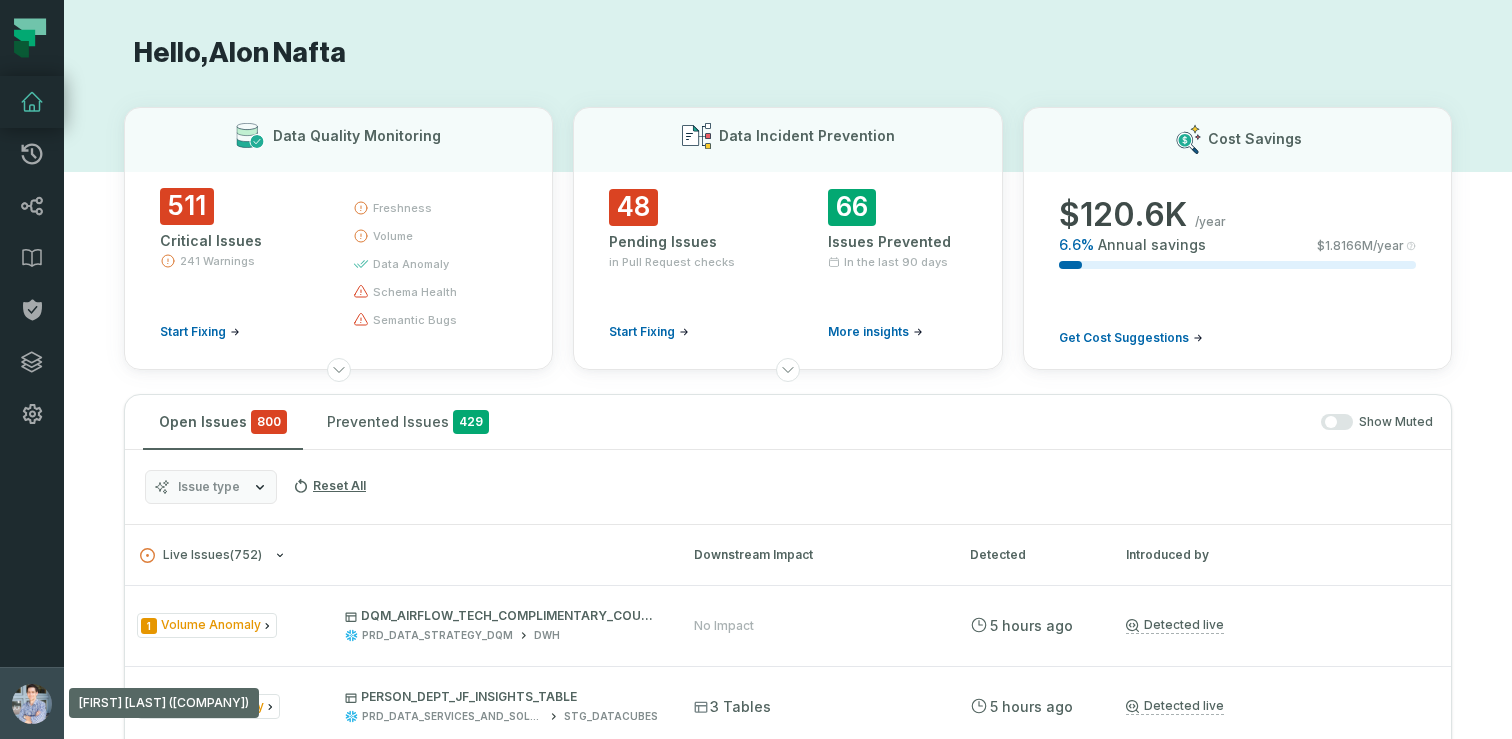 click on "[FIRST] [LAST] ([COMPANY]) [EMAIL]" at bounding box center [32, 703] 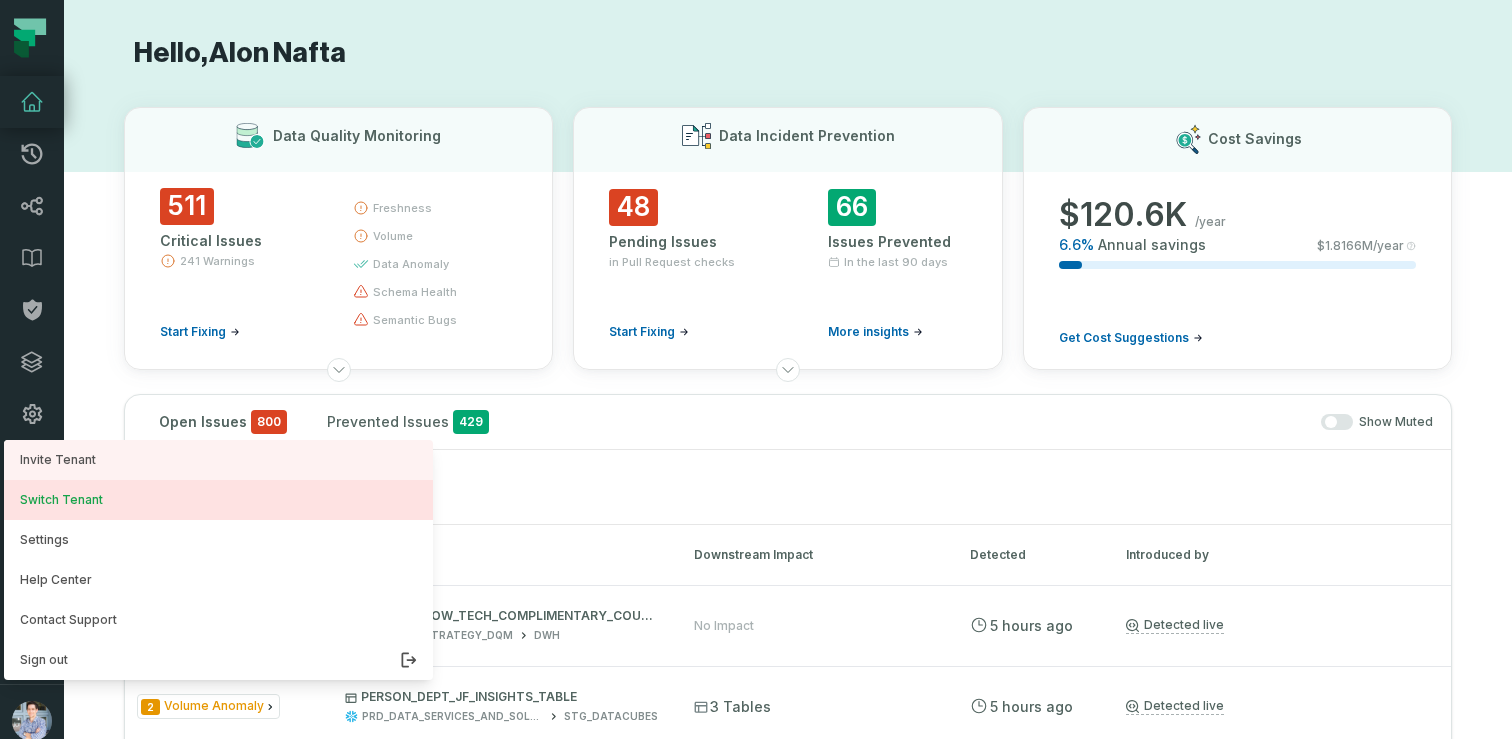 click on "Switch Tenant" at bounding box center (218, 500) 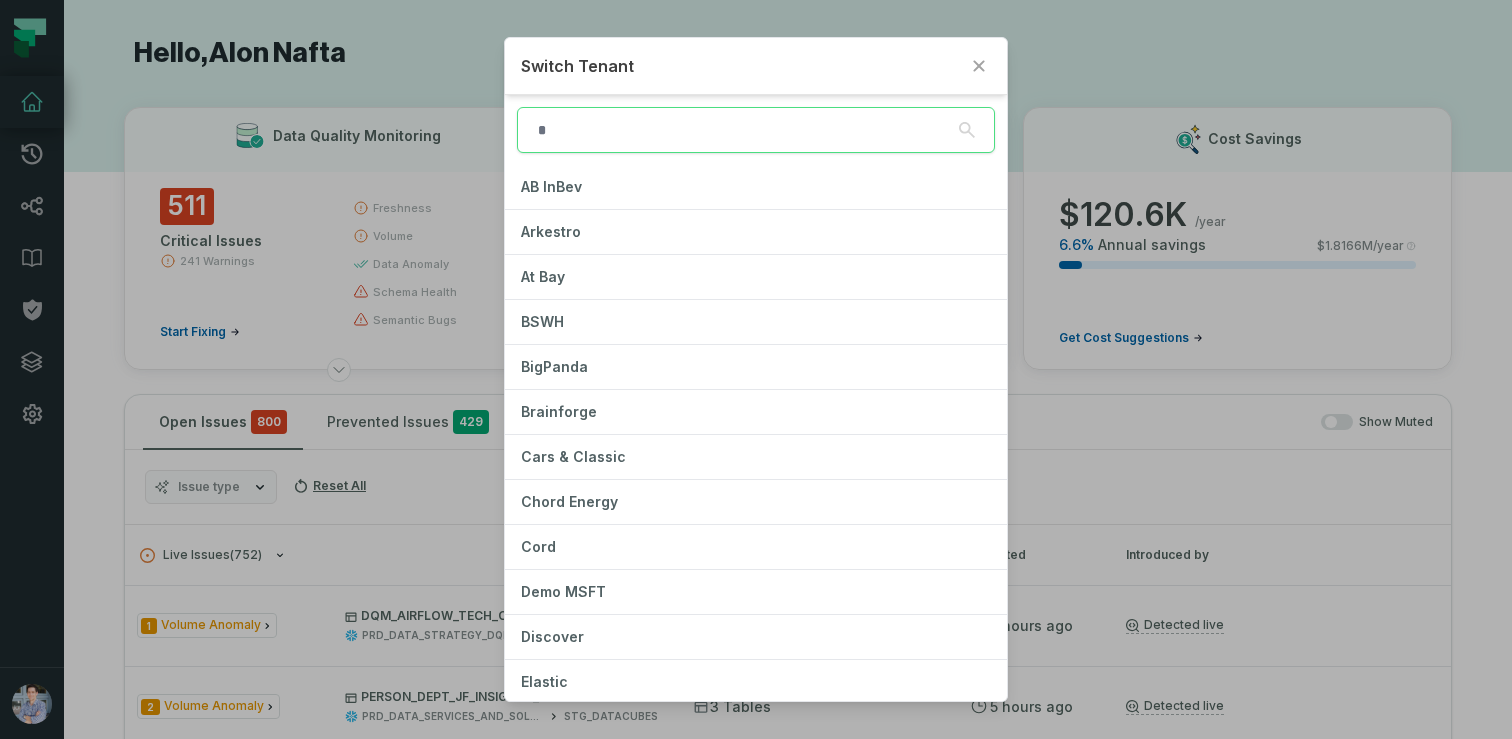 click at bounding box center [756, 130] 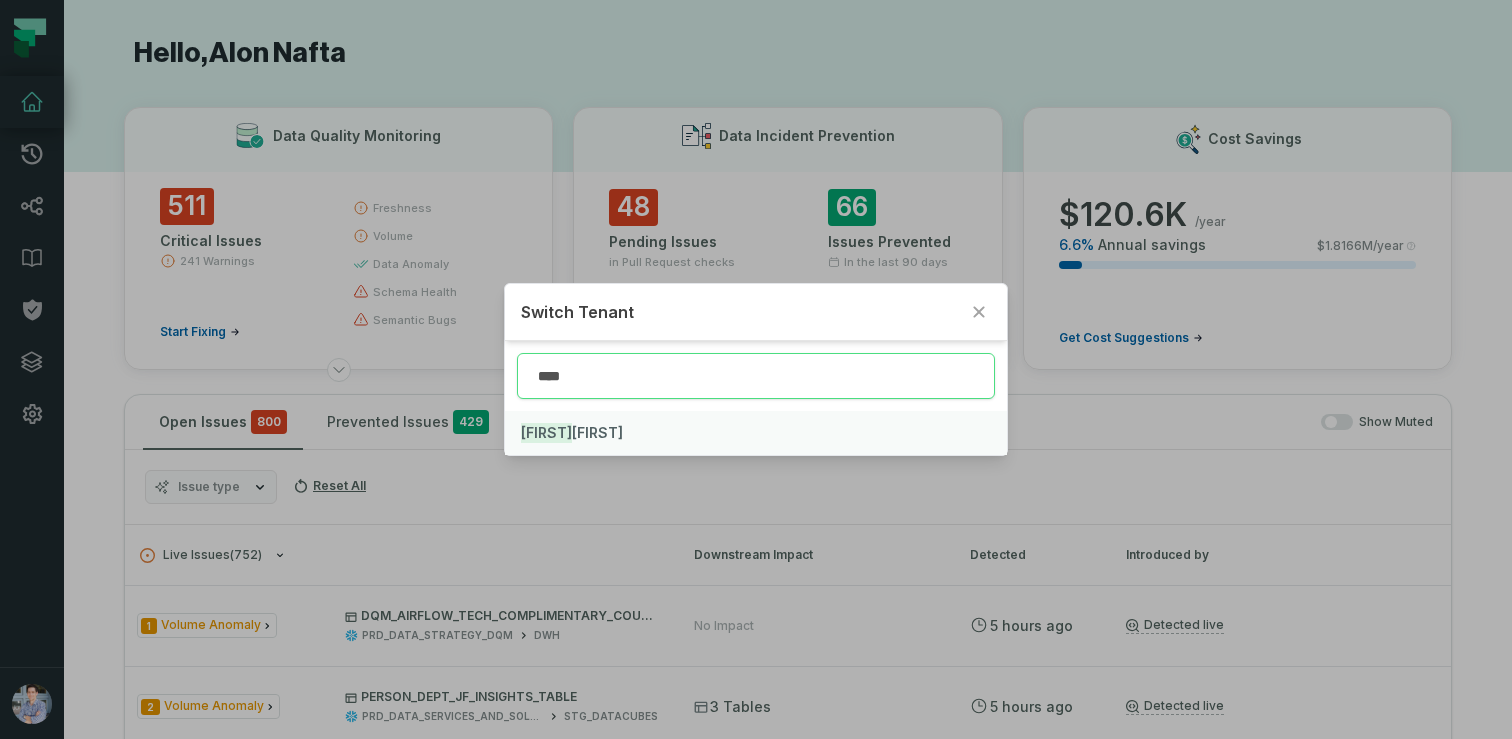 type on "****" 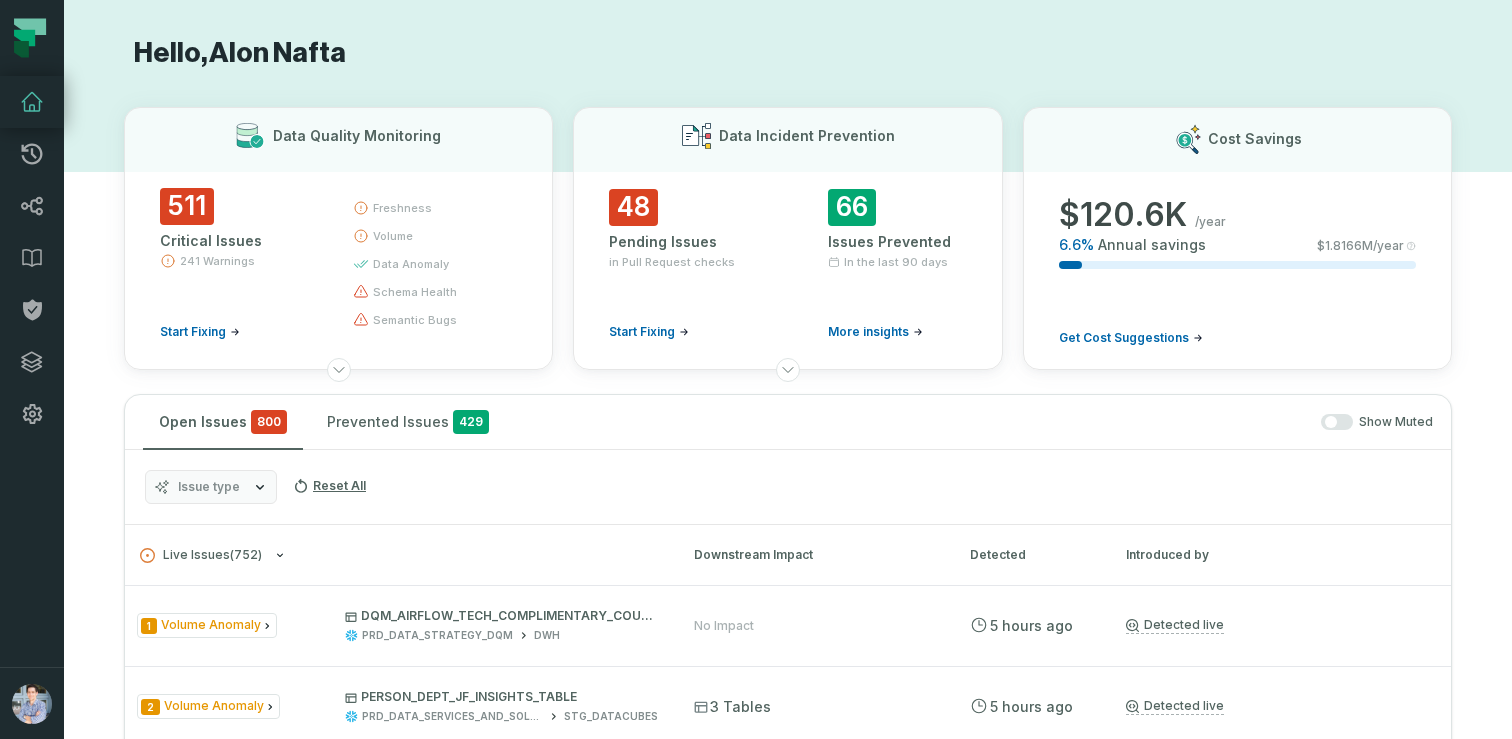 click on "Hello, [FIRST] [LAST] Data Quality Monitoring 511 Critical Issues 241 Warnings Start Fixing freshness volume data anomaly schema health semantic bugs Data Incident Prevention 48 Pending Issues in Pull Request checks Start Fixing 66 Issues Prevented In the last 90 days More insights Cost Savings $ 120.6K /year 6.6 % Annual savings $ 1.8166M /year Get Cost Suggestions Open Issues 800 Prevented Issues 429 Show Muted Issue type Reset All Live Issues ( 752 ) Downstream Impact Detected Introduced by 1 Volume Anomaly DQM_AIRFLOW_TECH_COMPLIMENTARY_COUNT PRD_DATA_STRATEGY_DQM DWH No Impact [DATE], [TIME] Detected live Mute All 2 Volume Anomaly PERSON_DEPT_JF_INSIGHTS_TABLE PRD_DATA_SERVICES_AND_SOLUTIONS STG_DATACUBES 3 Tables [DATE], [TIME] Detected live Mute All 1 Stale Table Data COMPANY_FUNDING_INVESTMENTS PROD_MASTER_DB COMPANY_ETL No Impact [DATE], [TIME] Detected live Mute All 1 Volume Anomaly DWH_ENGAGE_DIM_COMPANY_ACCOUNT_CONTACTS STG_PRODUCT DWH 1 Table [DATE], [TIME] 1" at bounding box center [788, 1874] 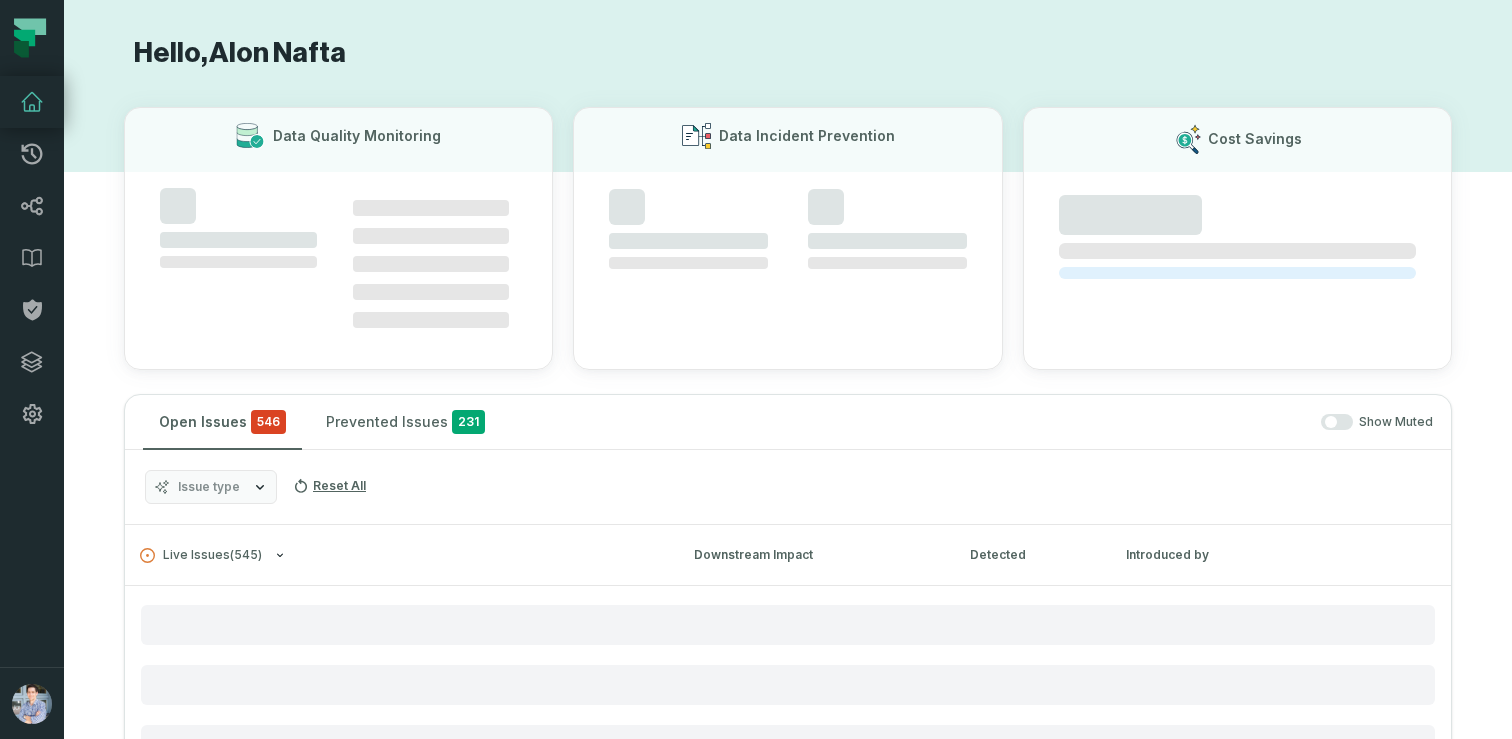 scroll, scrollTop: 0, scrollLeft: 0, axis: both 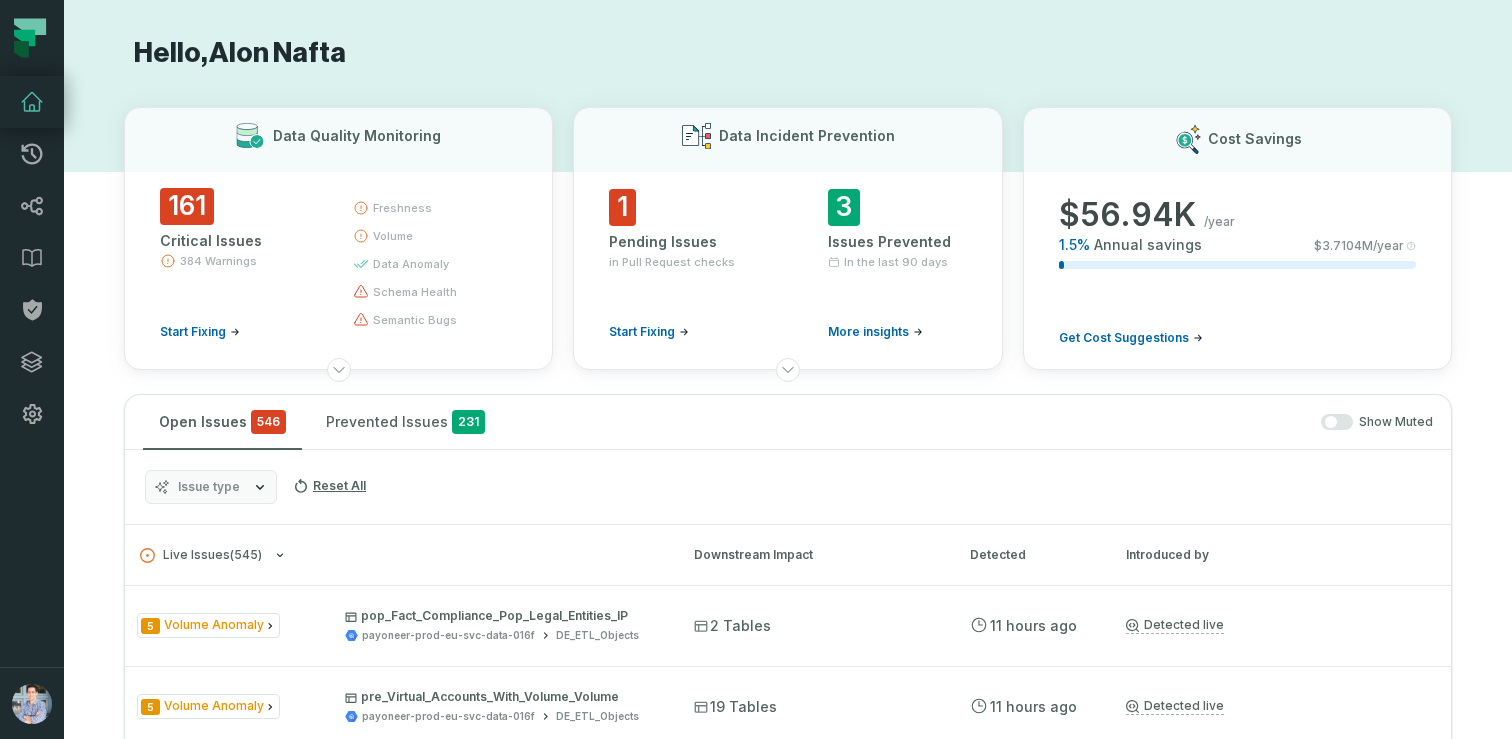 click on "Hello, [FIRST] [LAST]" at bounding box center (788, 53) 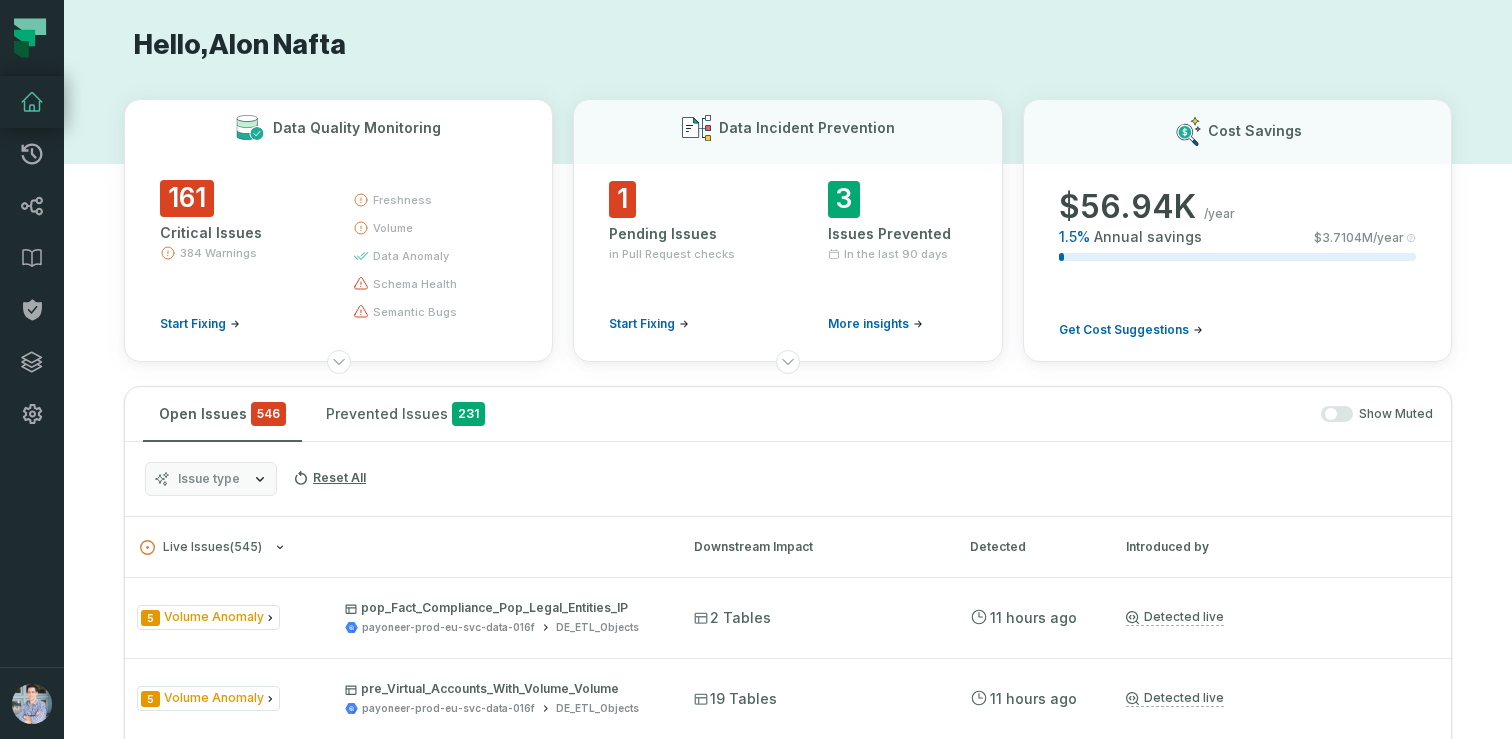 scroll, scrollTop: 0, scrollLeft: 0, axis: both 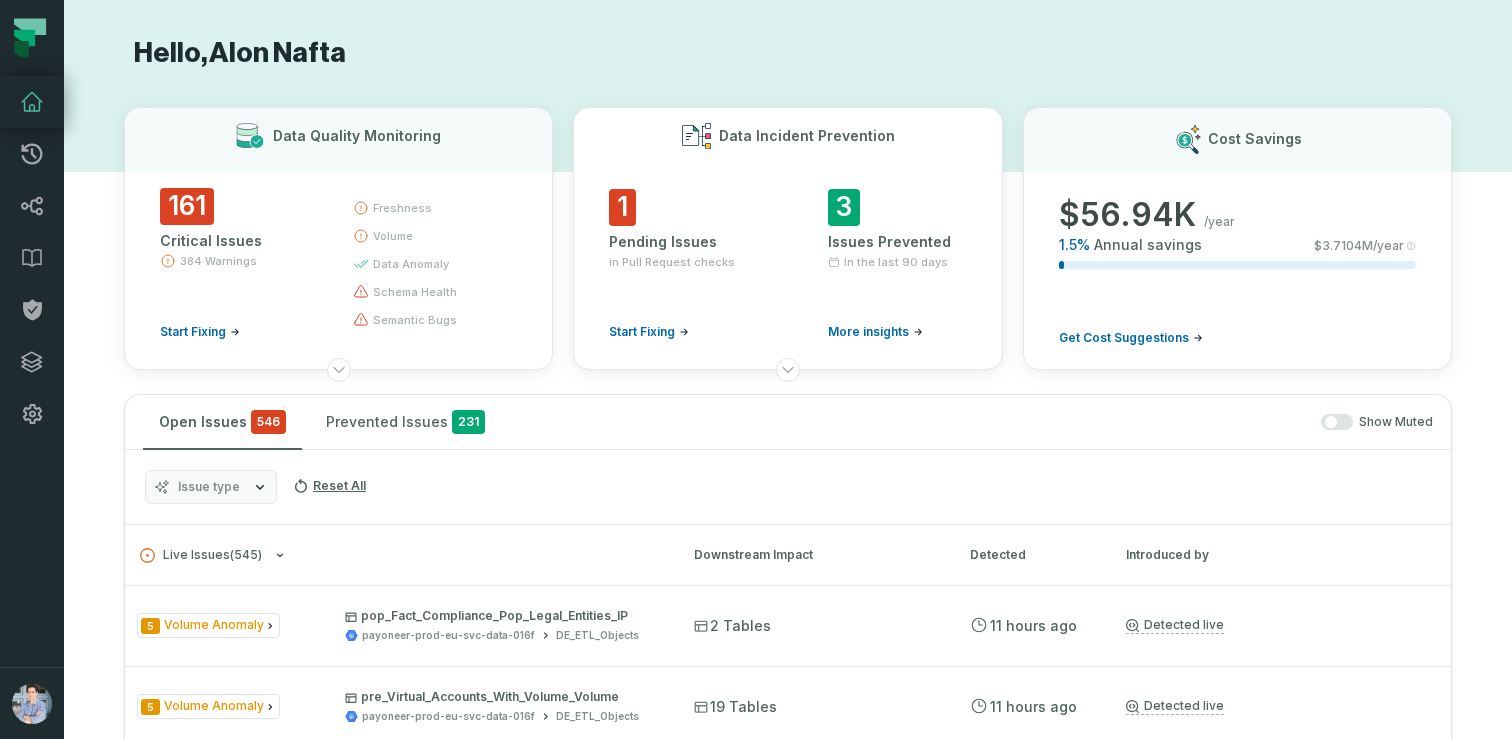 click on "1" at bounding box center [622, 207] 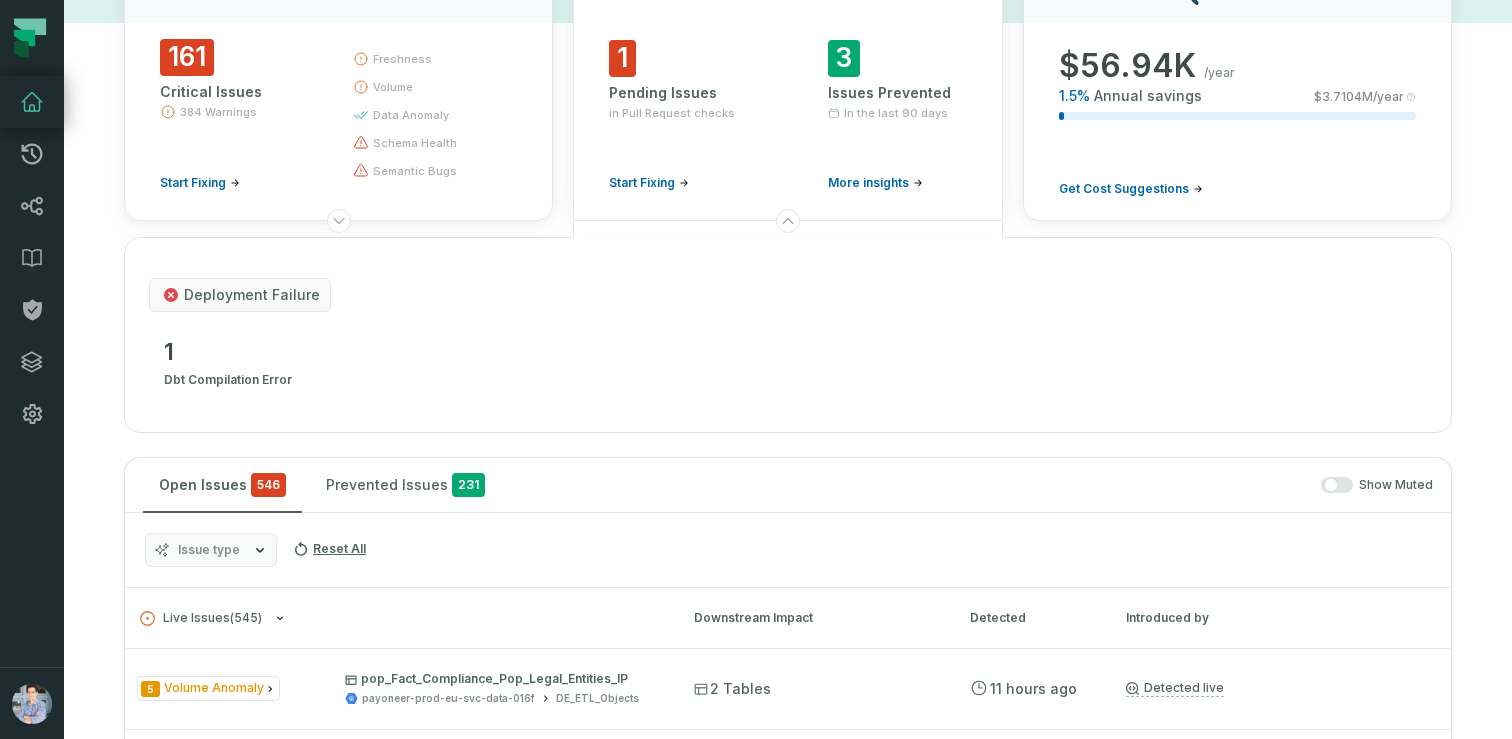scroll, scrollTop: 99, scrollLeft: 0, axis: vertical 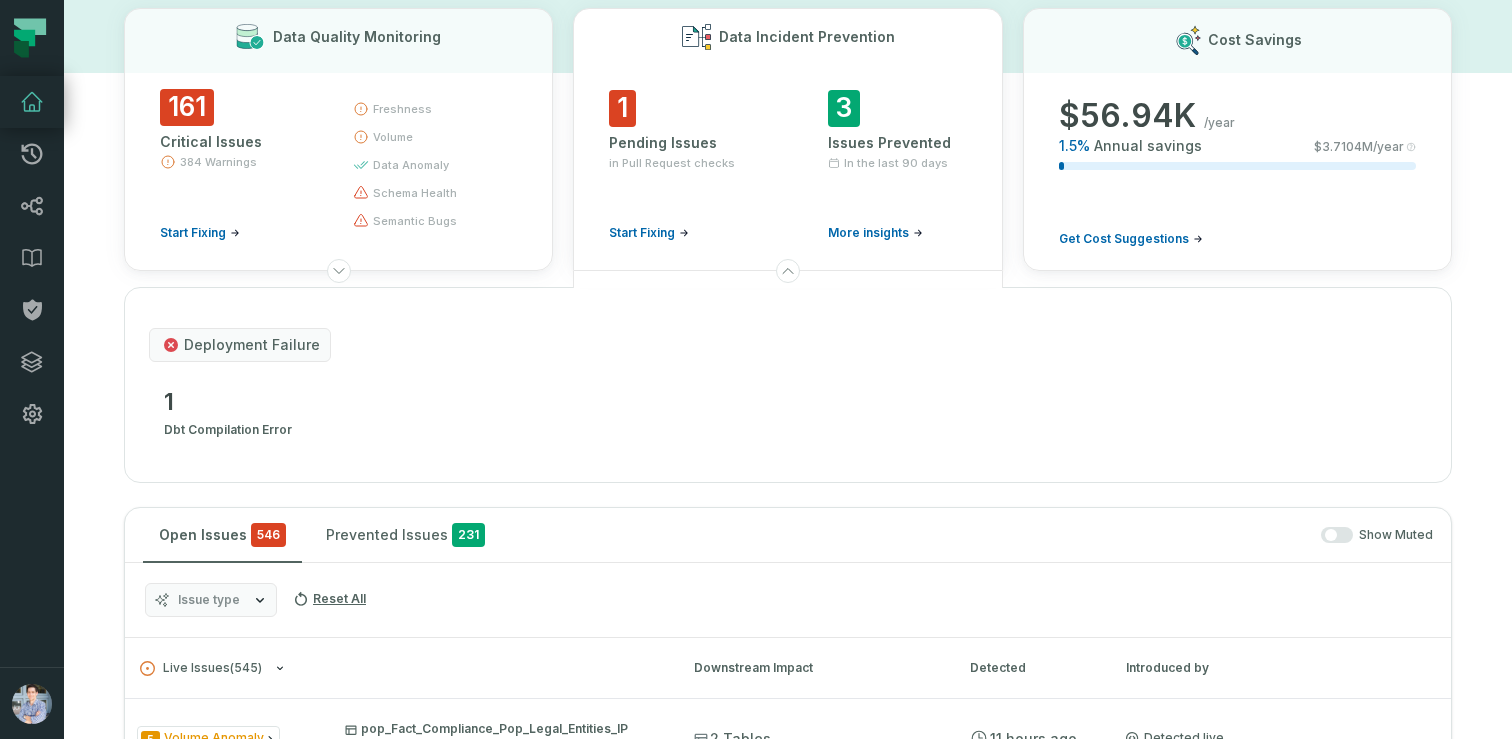 click on "More insights" at bounding box center (868, 233) 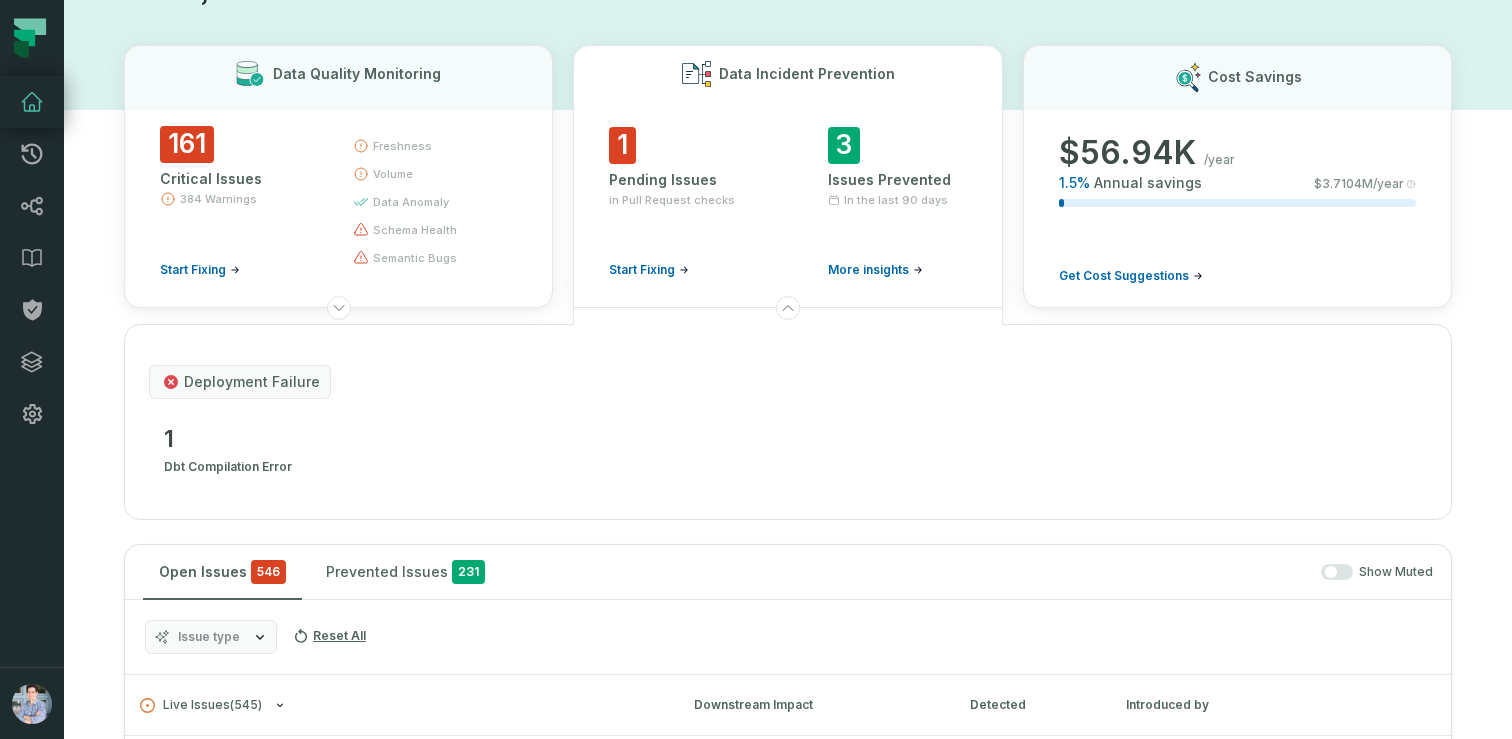 scroll, scrollTop: 28, scrollLeft: 0, axis: vertical 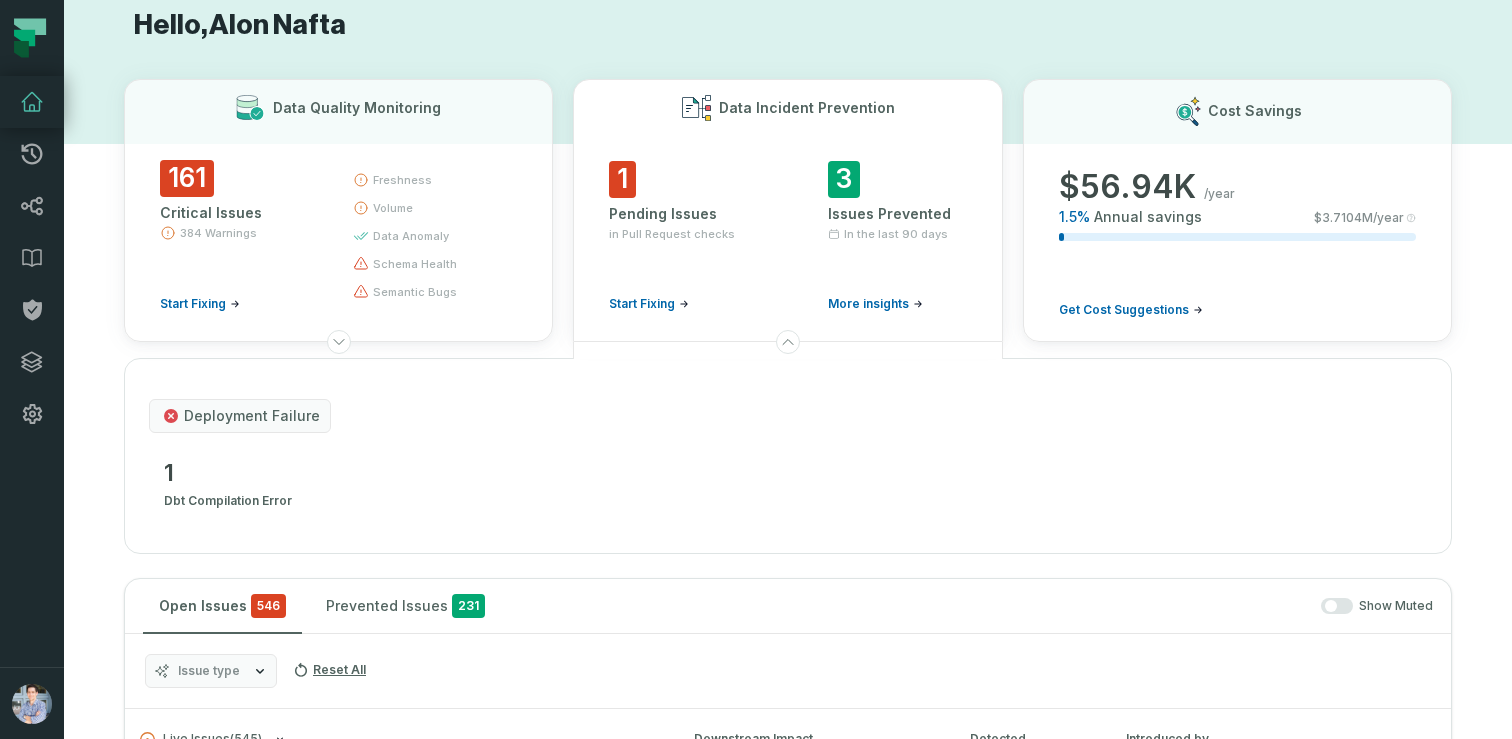 click on "Issues Prevented" at bounding box center (897, 214) 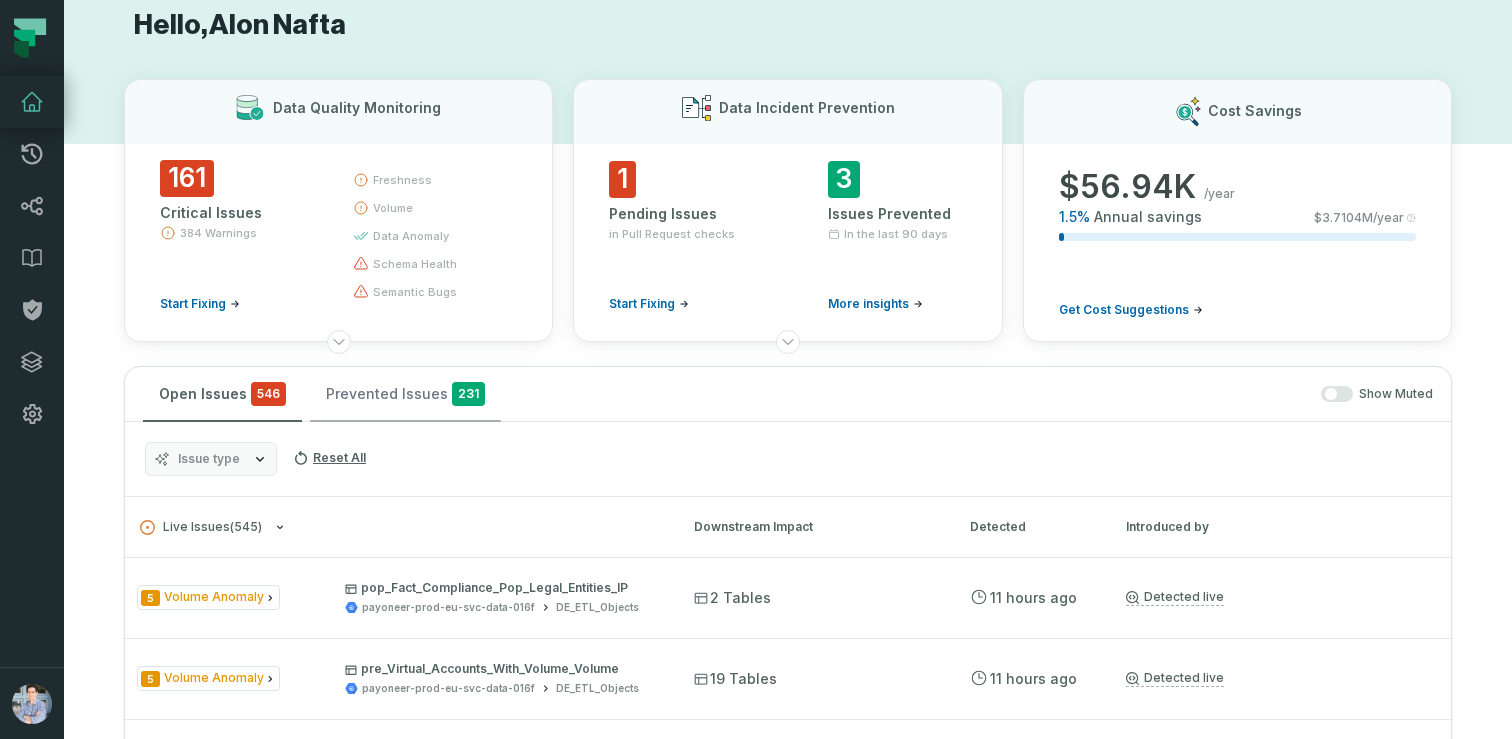 click on "Prevented Issues 231" at bounding box center (405, 394) 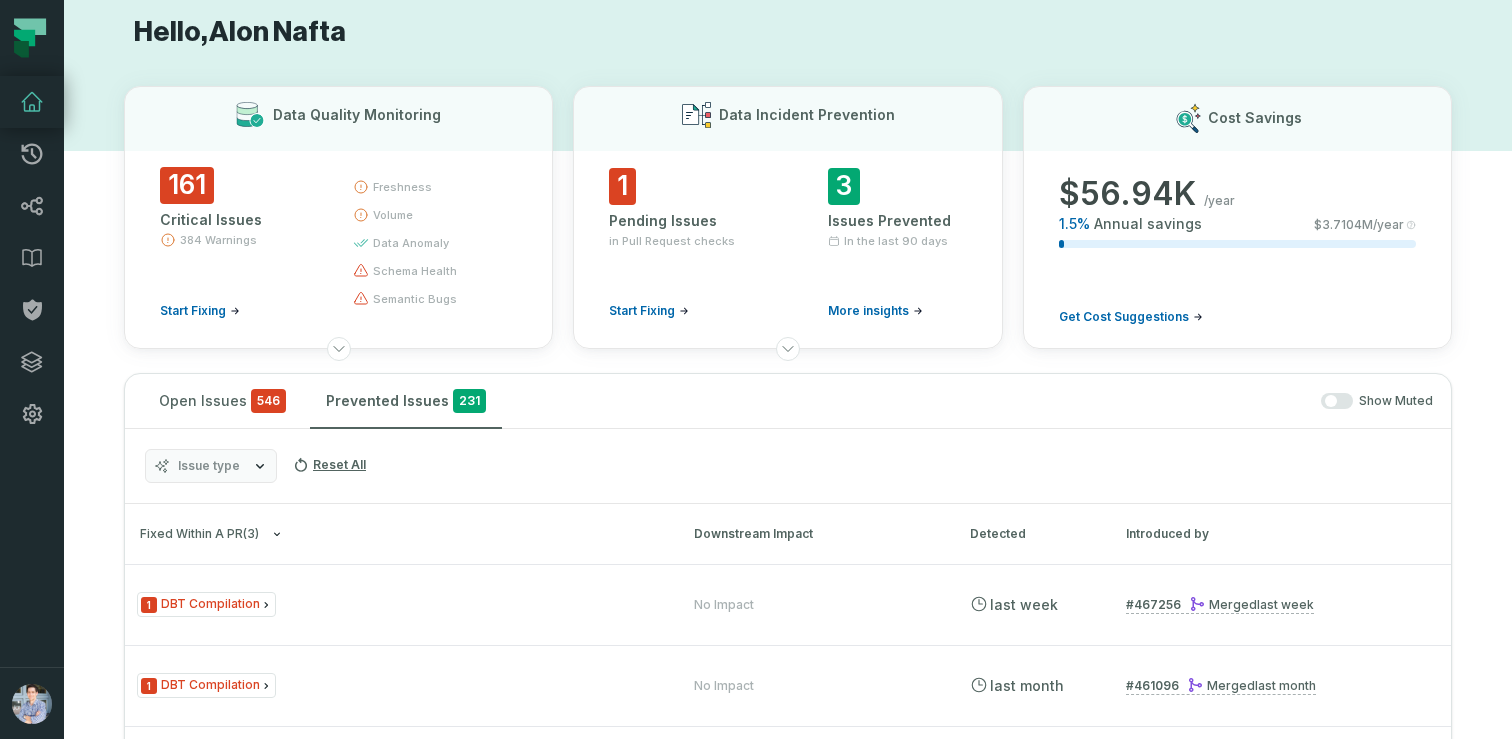 scroll, scrollTop: 16, scrollLeft: 0, axis: vertical 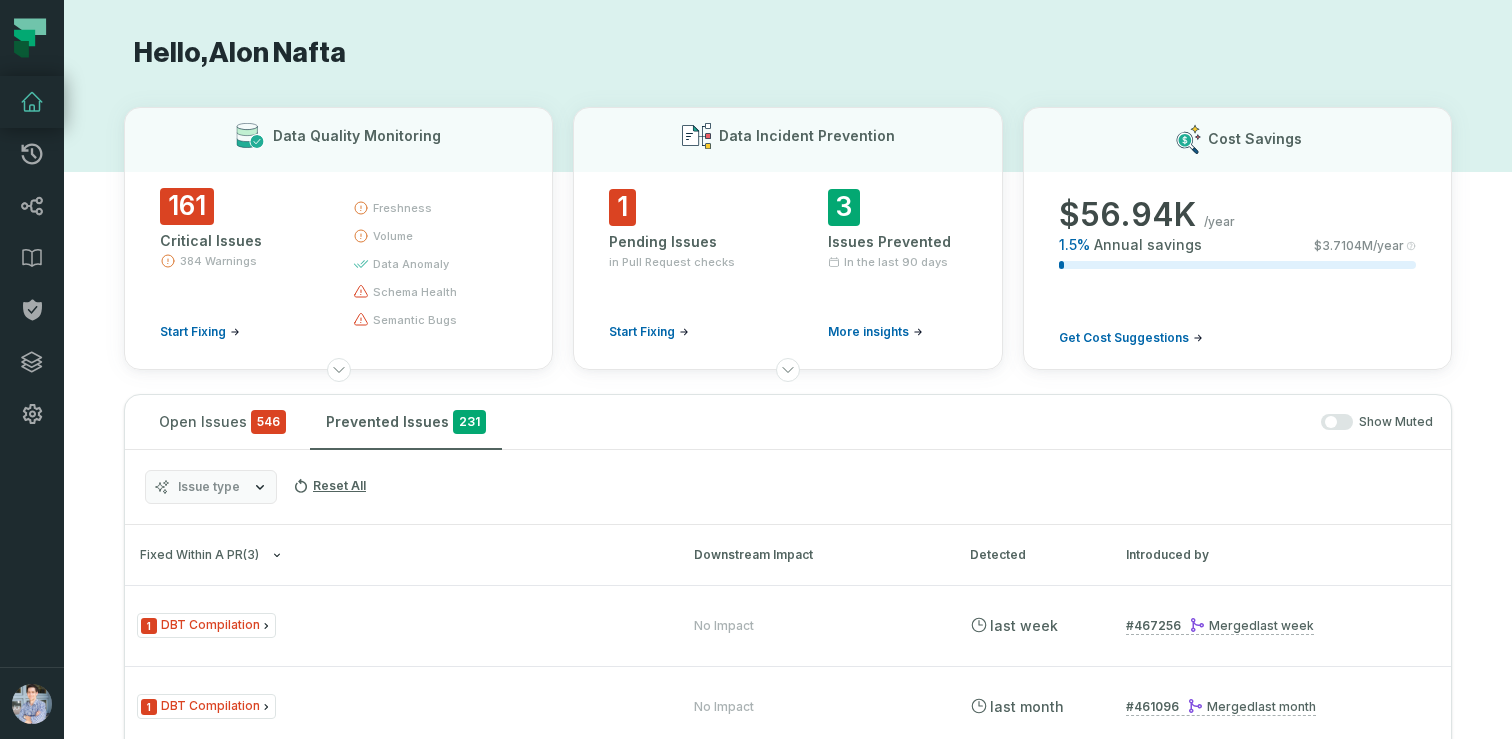 click on "Hello, [FIRST] [LAST]" at bounding box center (788, 53) 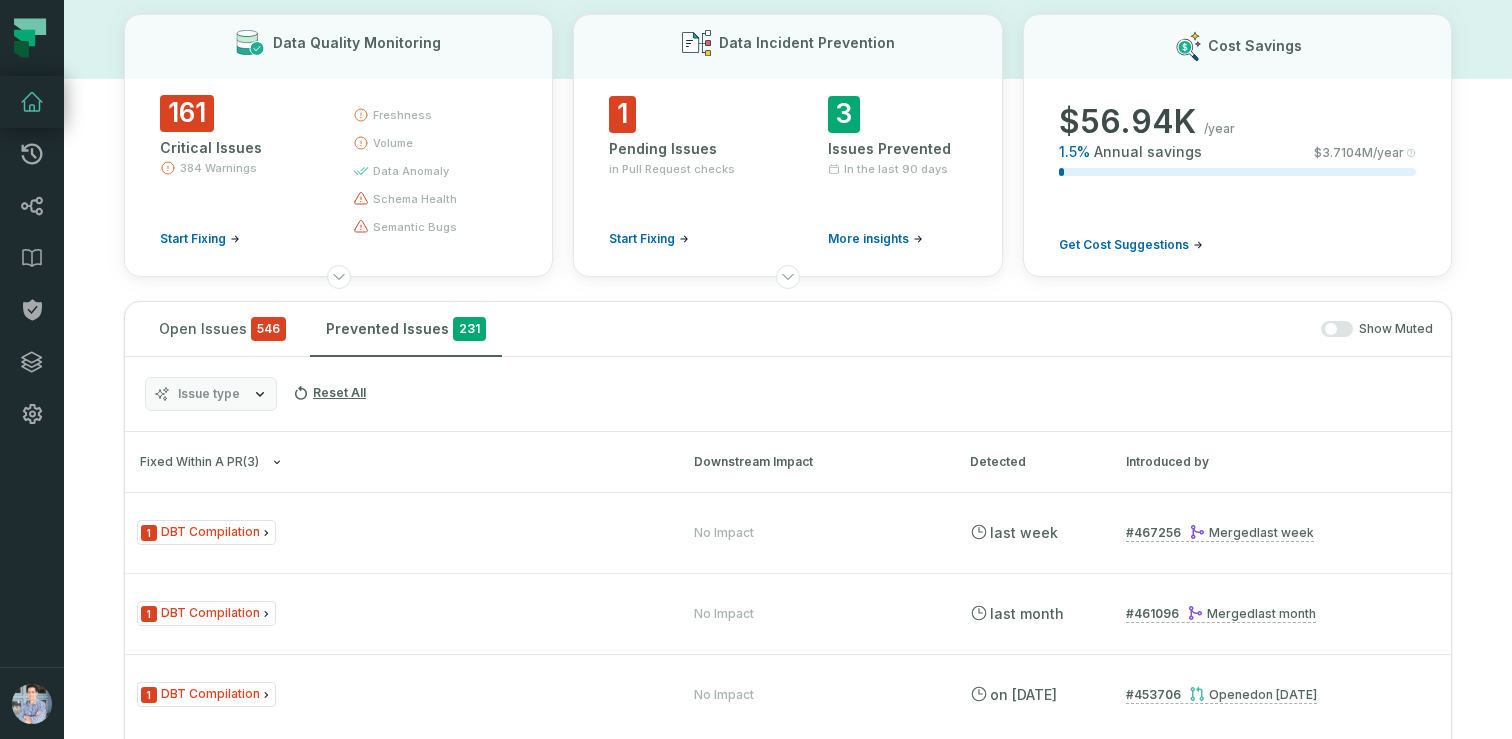 scroll, scrollTop: 125, scrollLeft: 0, axis: vertical 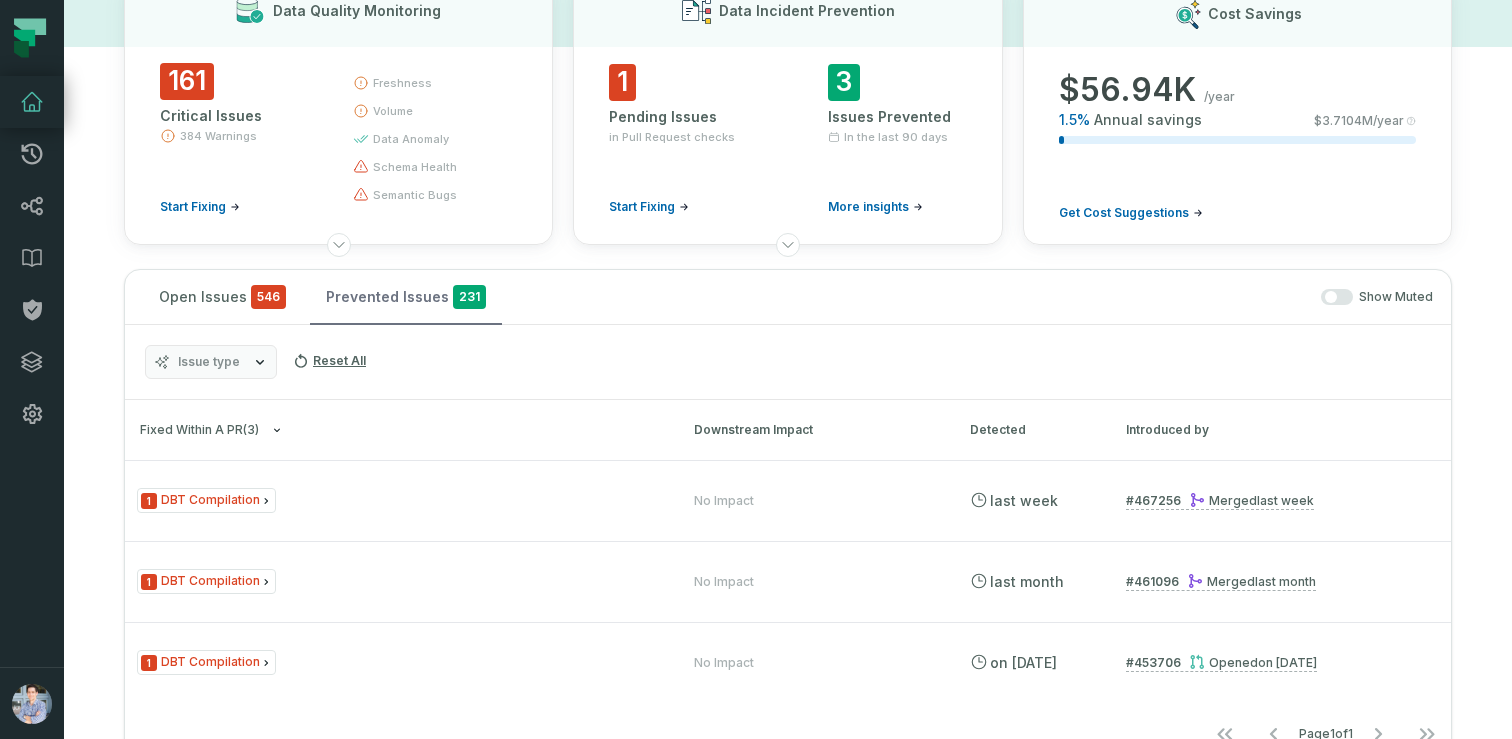 click on "Prevented Issues 231" at bounding box center [406, 297] 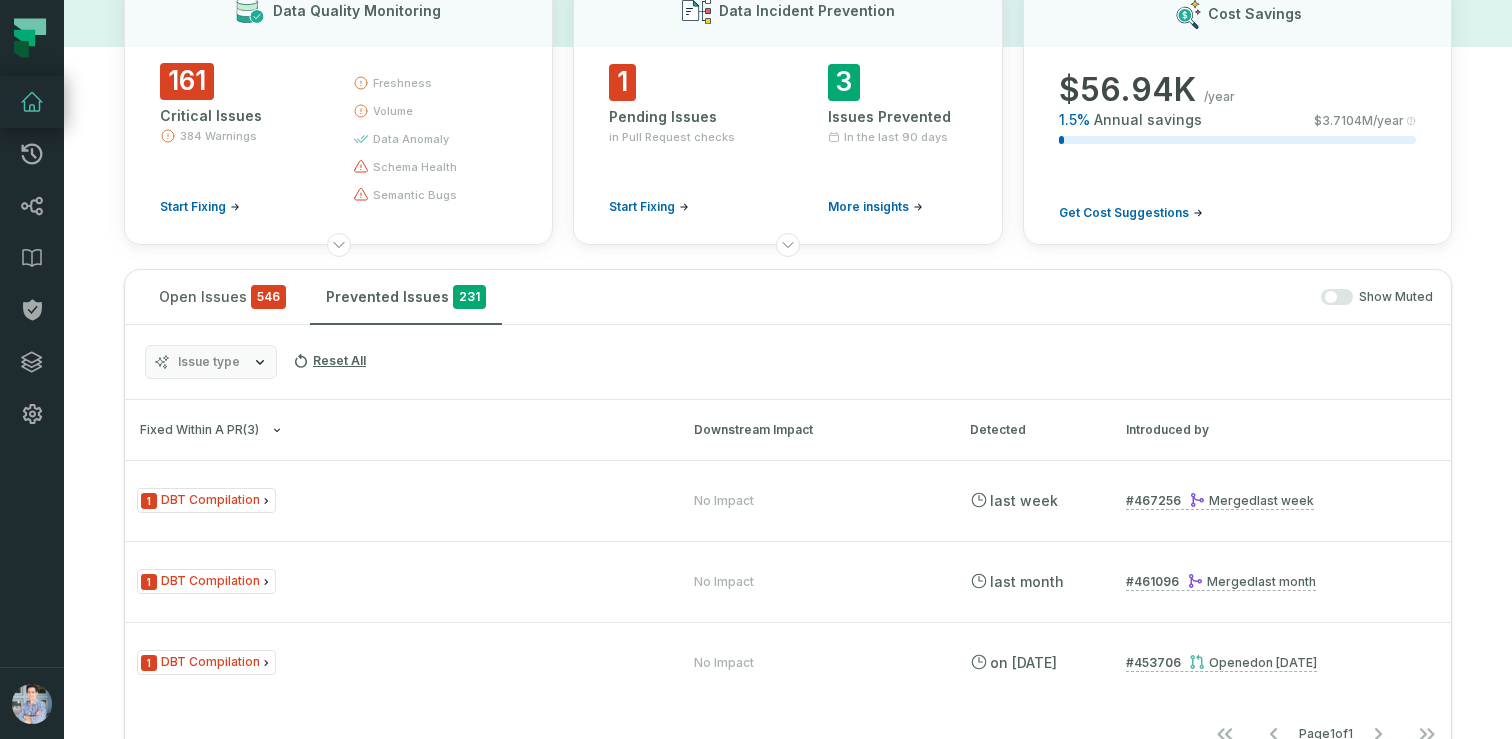 scroll, scrollTop: 0, scrollLeft: 0, axis: both 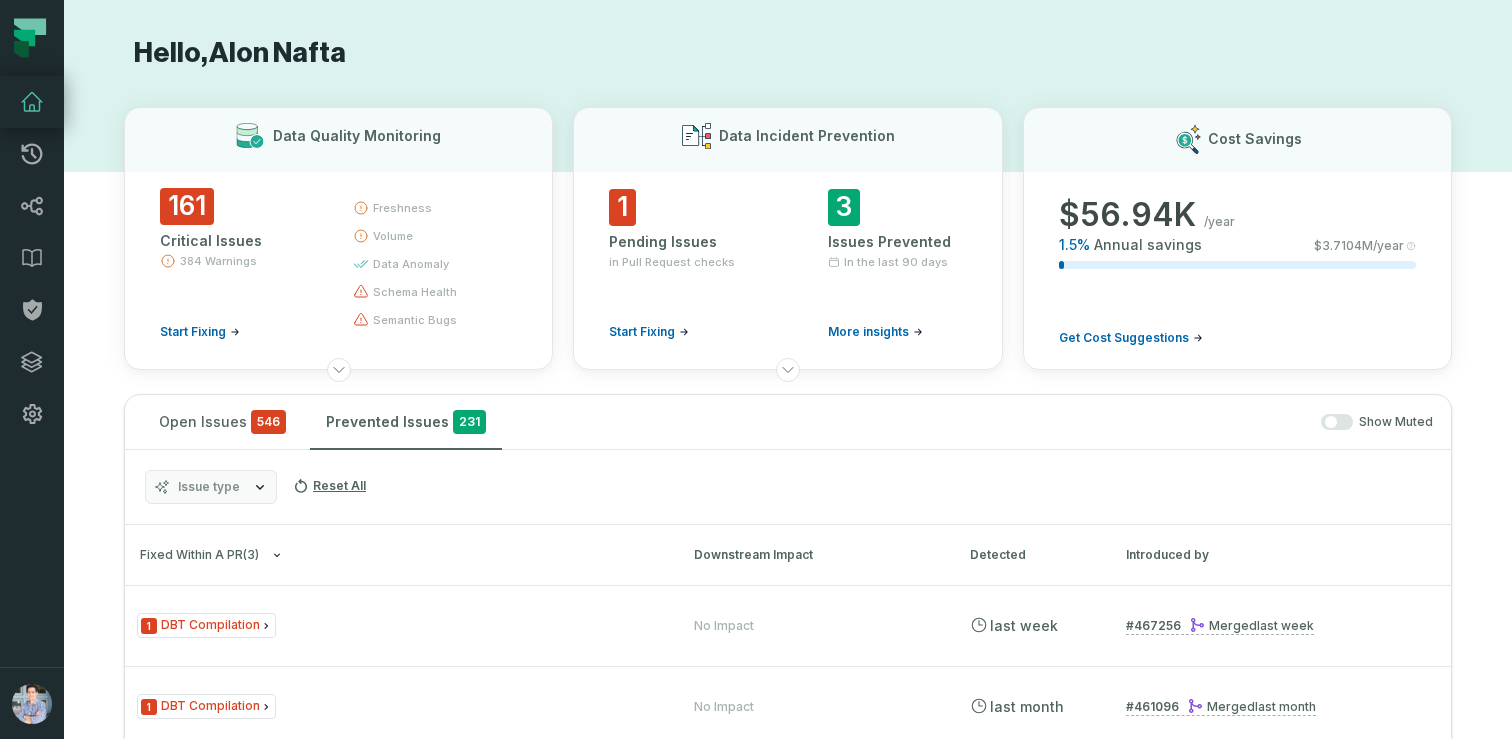 type 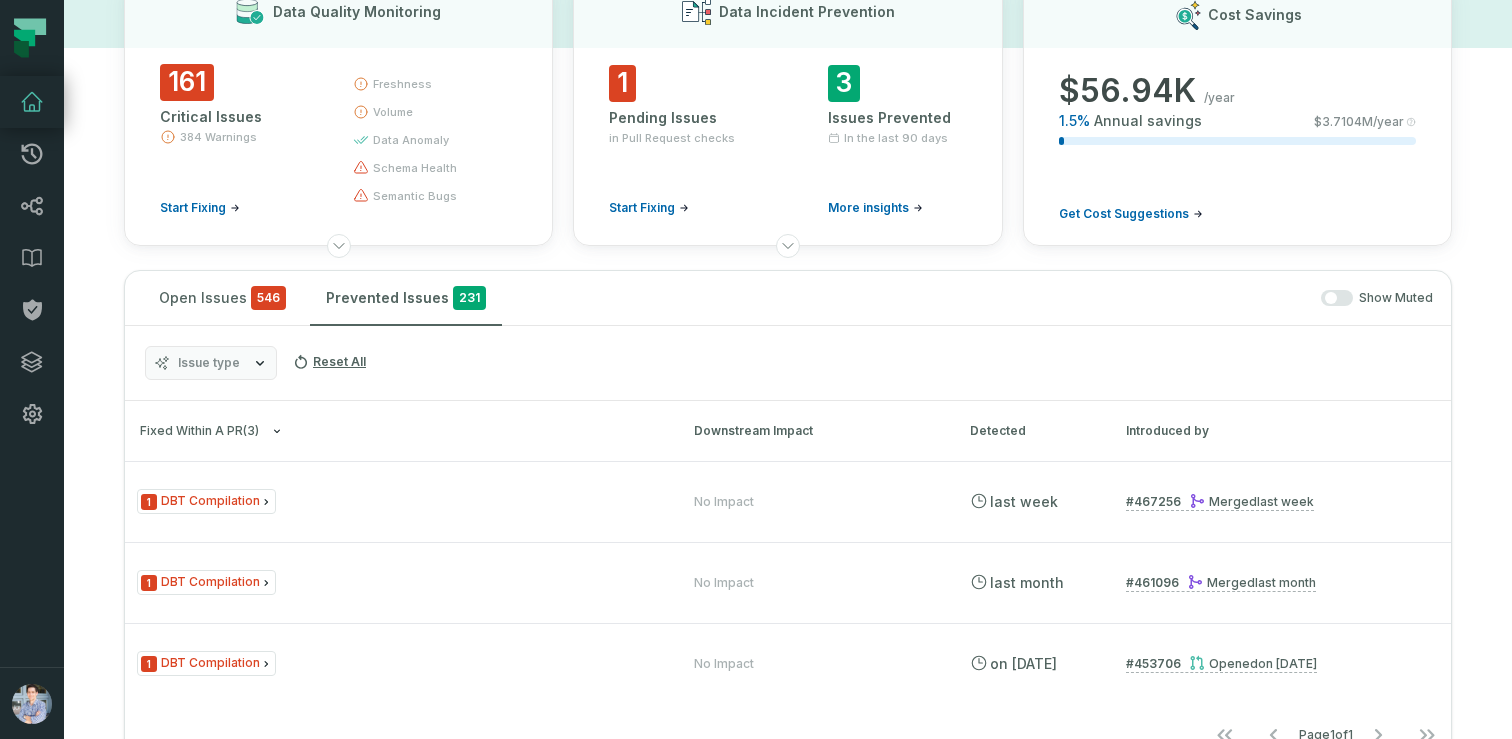 scroll, scrollTop: 0, scrollLeft: 0, axis: both 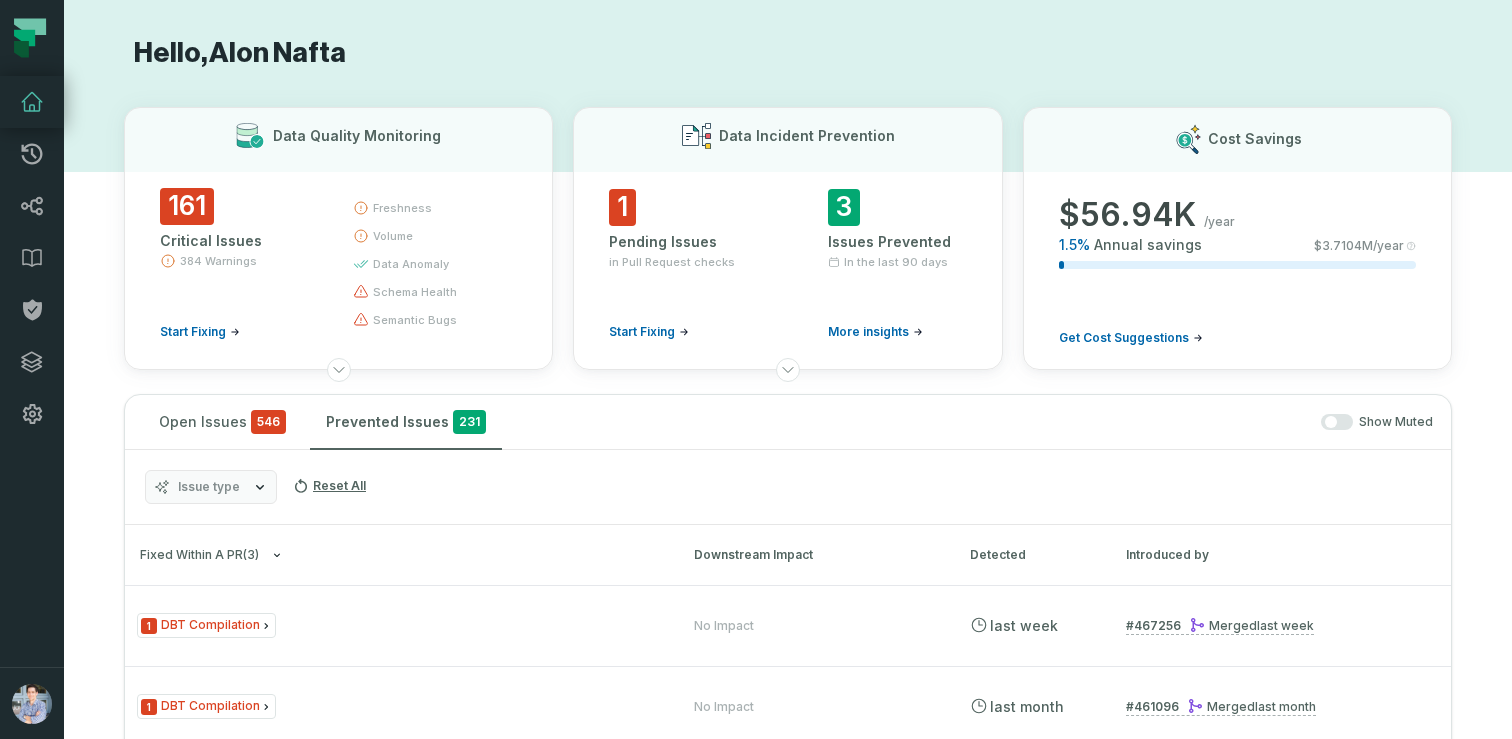 click on "Hello, [FIRST] [LAST]" at bounding box center [788, 53] 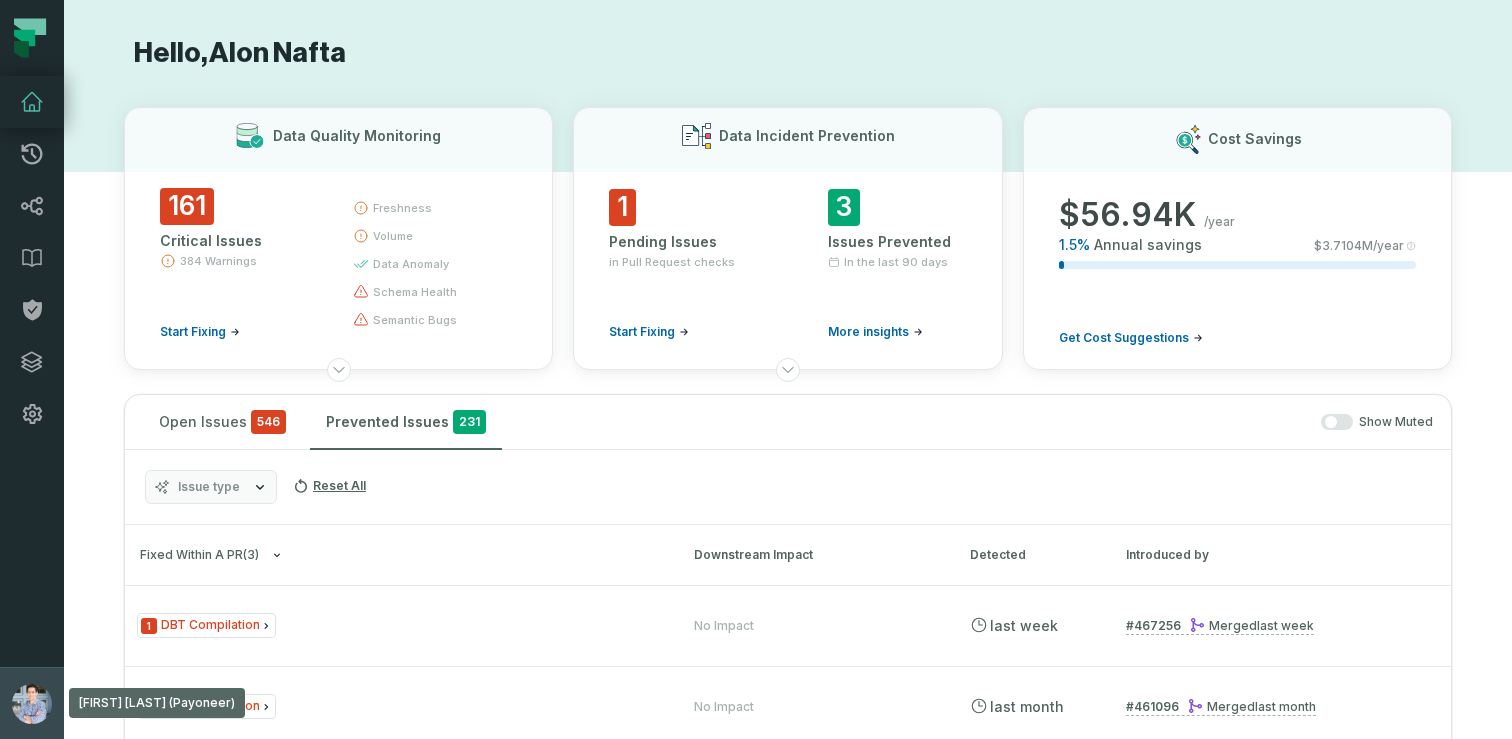 click on "Alon Nafta (Payoneer) alon@foundational.io" at bounding box center (32, 703) 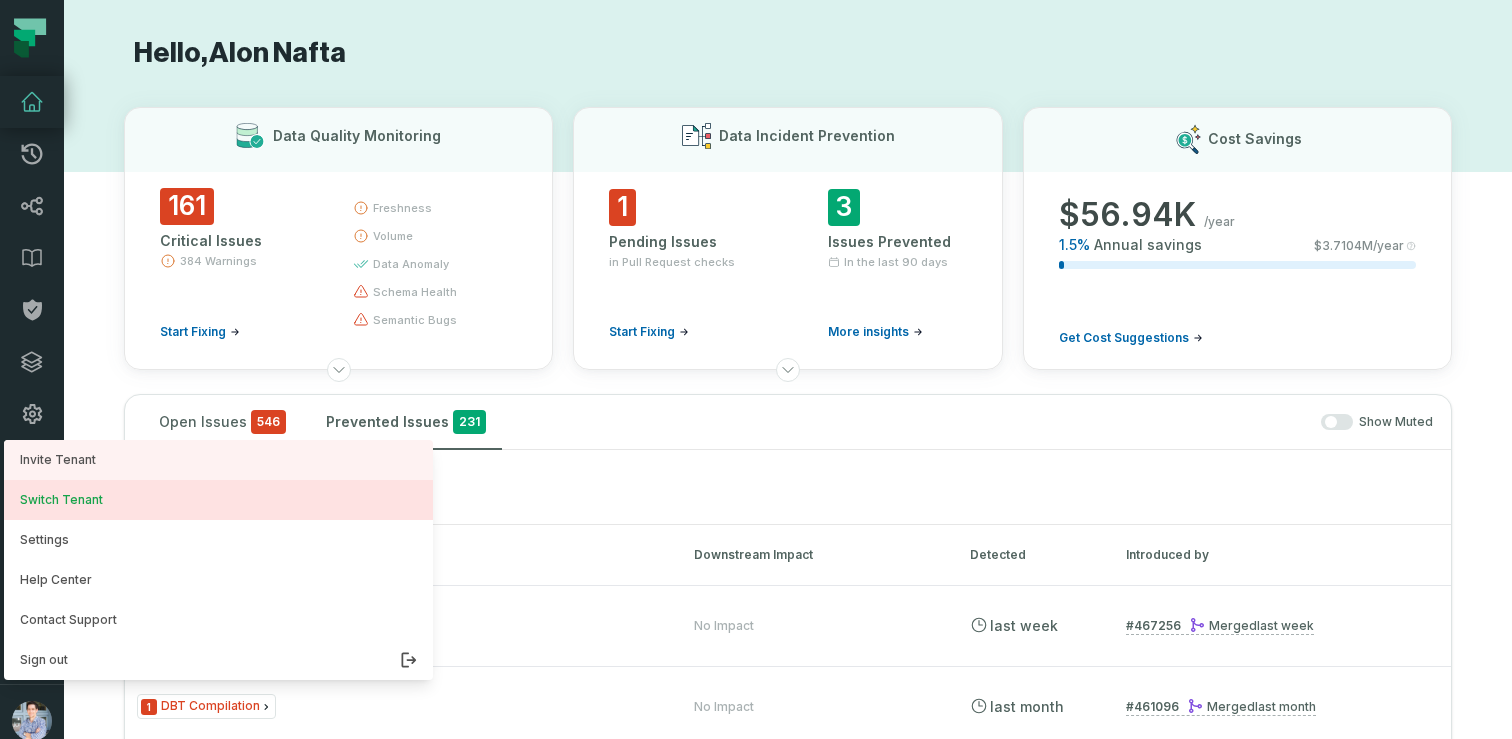 click on "Switch Tenant" at bounding box center [218, 500] 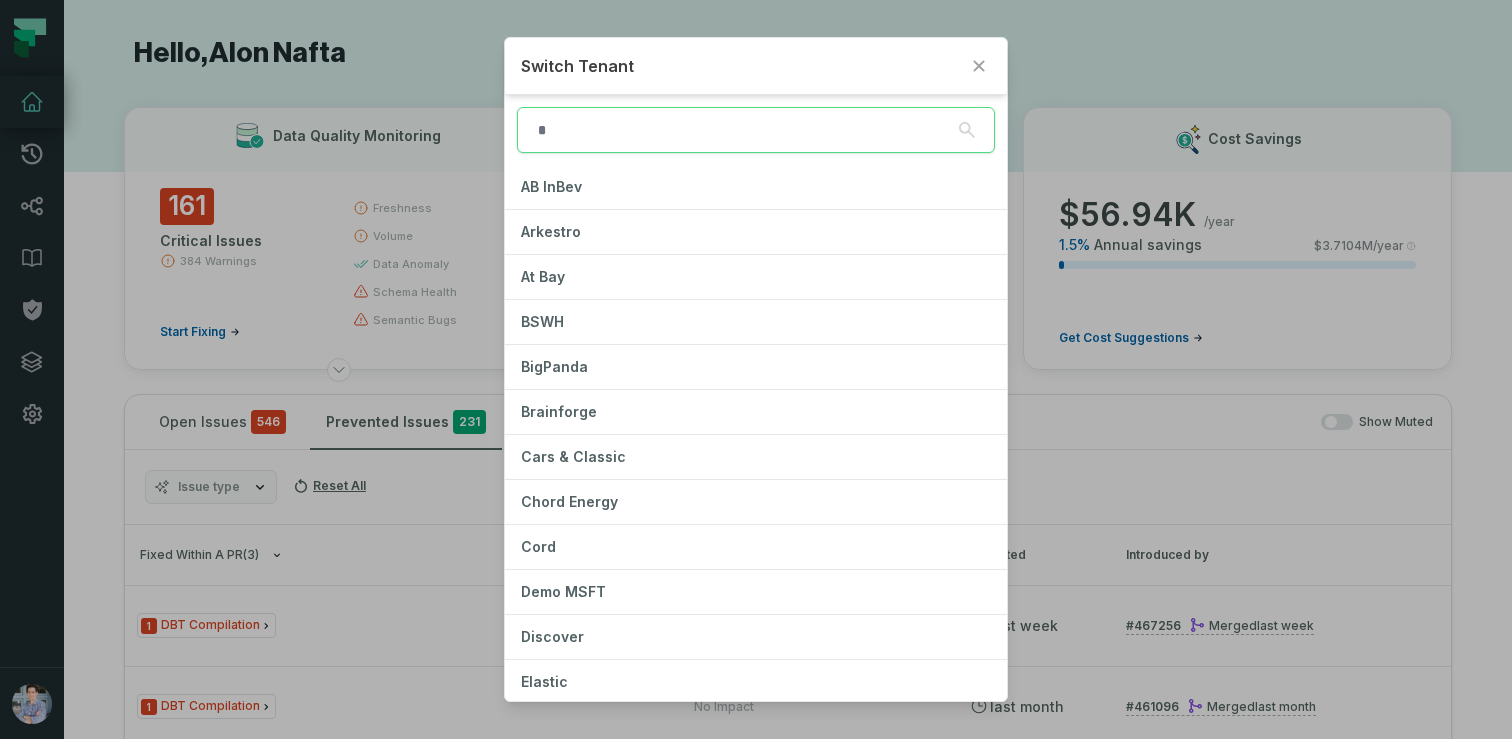 click at bounding box center [756, 130] 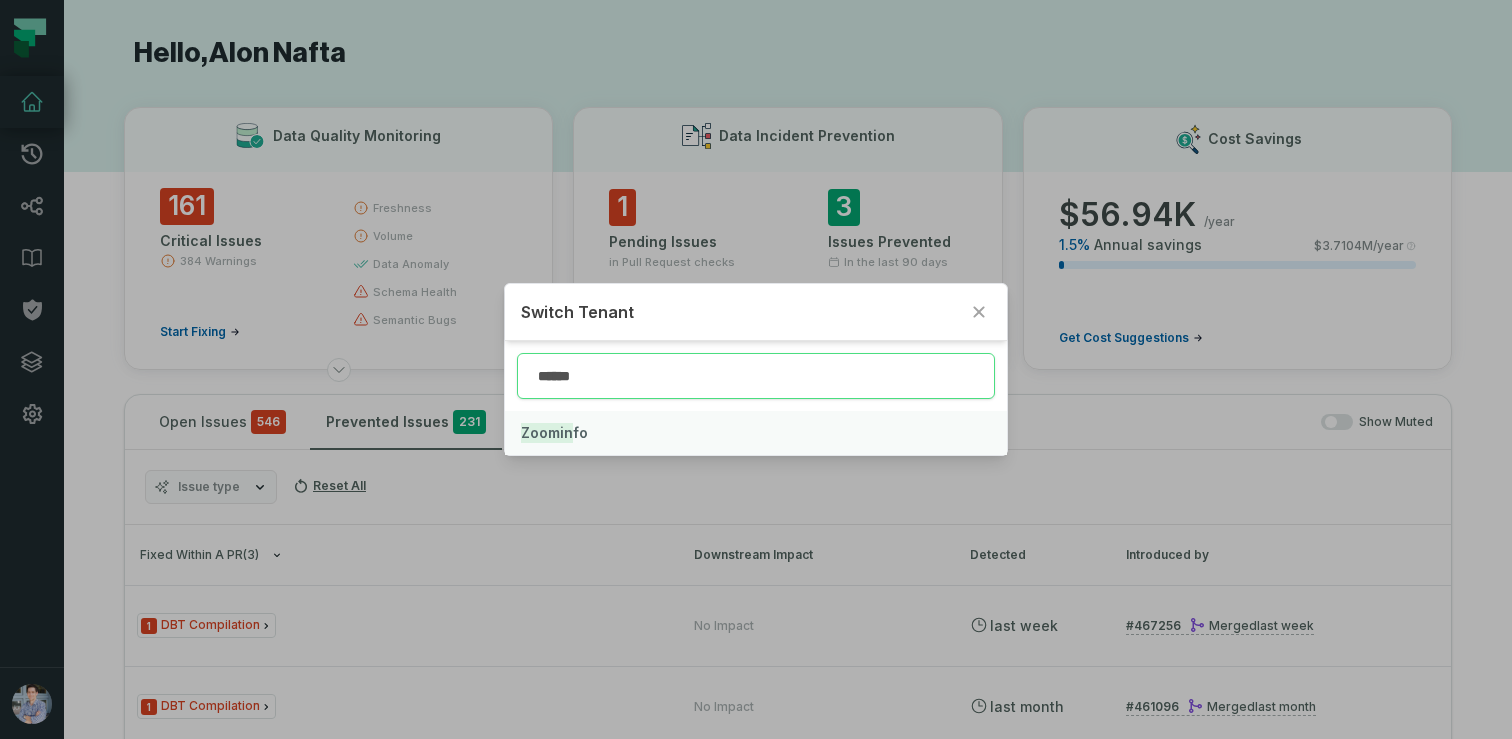 type on "******" 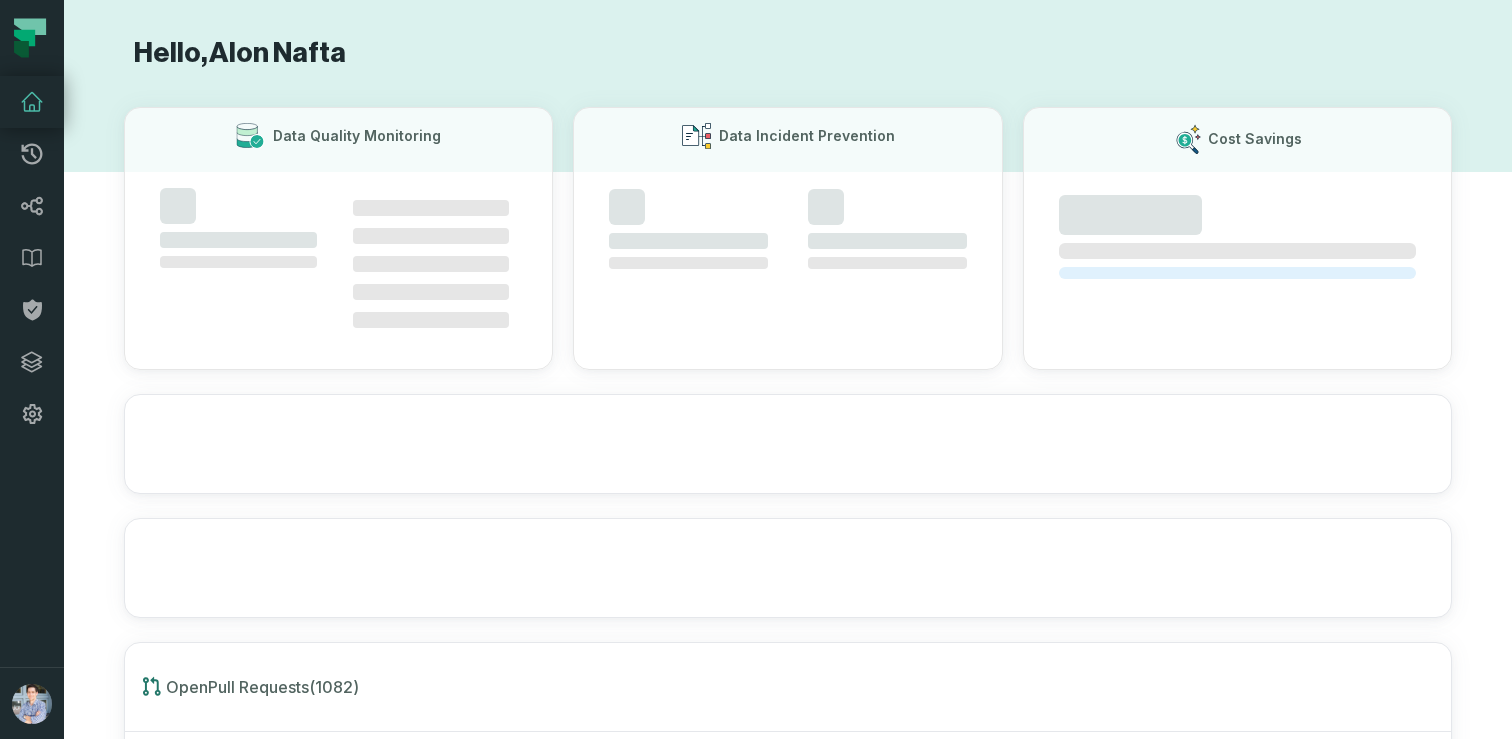 scroll, scrollTop: 0, scrollLeft: 0, axis: both 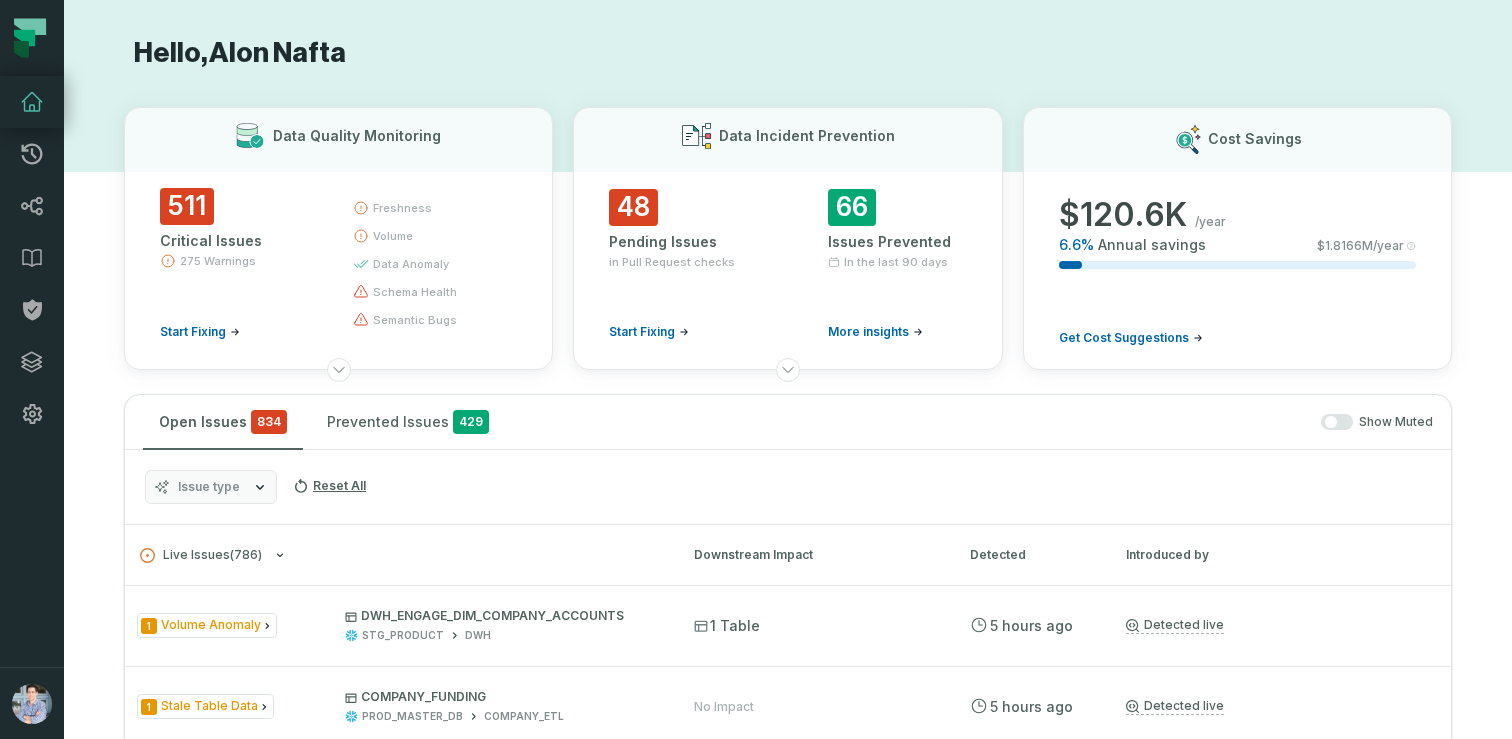 click on "Data Quality Monitoring 511 Critical Issues 275 Warnings Start Fixing freshness volume data anomaly schema health semantic bugs Data Incident Prevention 48 Pending Issues in Pull Request checks Start Fixing 66 Issues Prevented In the last 90 days More insights Cost Savings $ 120.6K /year 6.6 % Annual savings $ 1.8166M  /year Get Cost Suggestions" at bounding box center (788, 238) 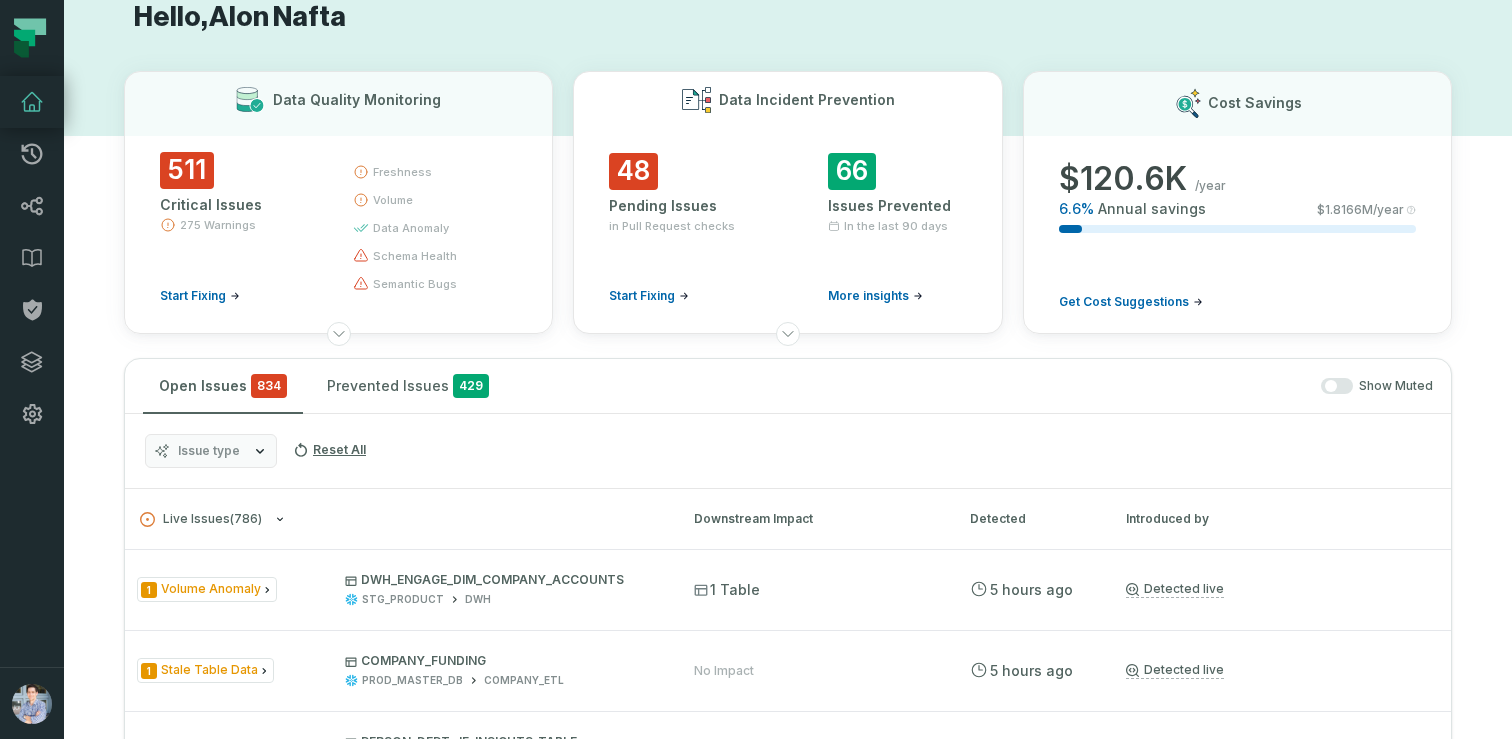 scroll, scrollTop: 0, scrollLeft: 0, axis: both 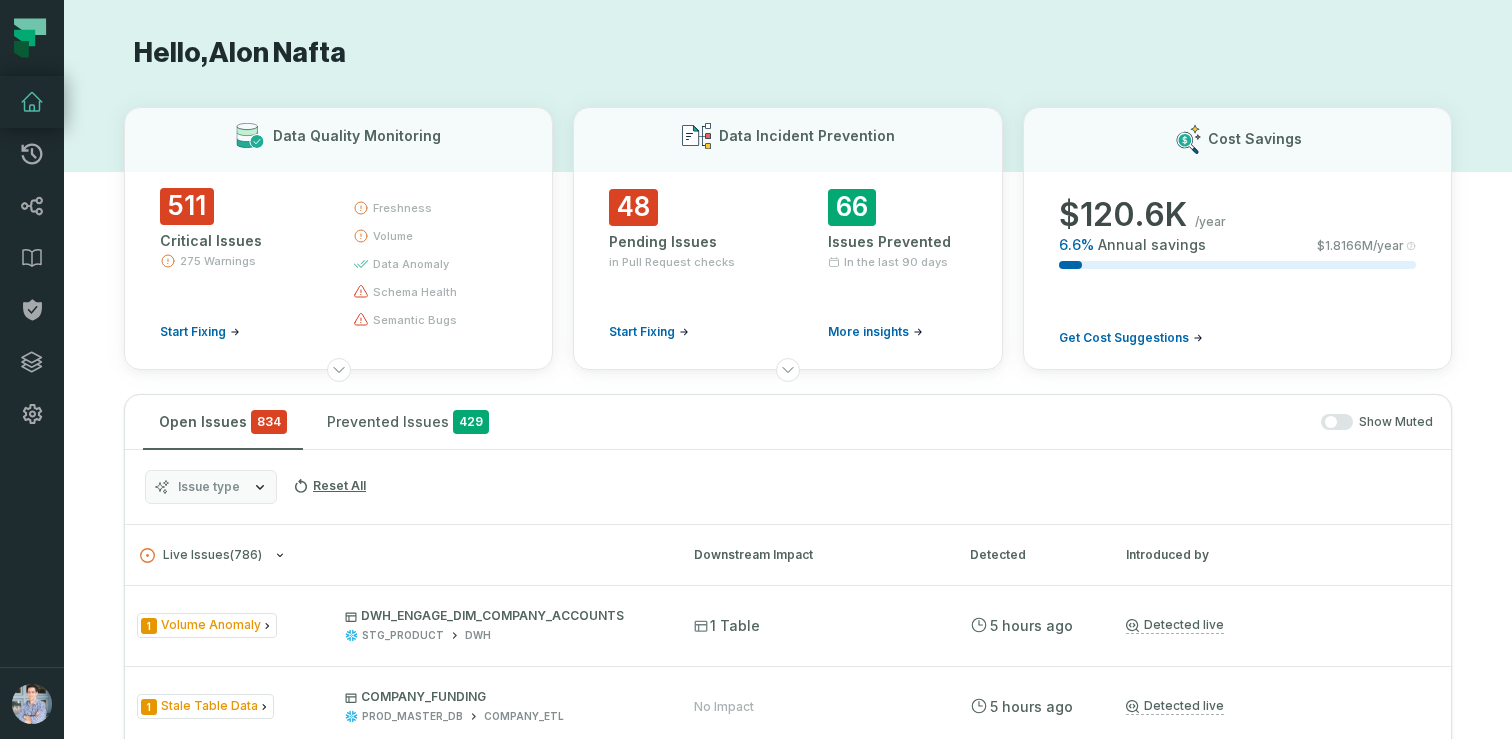 click on "Hello,  Alon Nafta Data Quality Monitoring 511 Critical Issues 275 Warnings Start Fixing freshness volume data anomaly schema health semantic bugs Data Incident Prevention 48 Pending Issues in Pull Request checks Start Fixing 66 Issues Prevented In the last 90 days More insights Cost Savings $ 120.6K /year 6.6 % Annual savings $ 1.8166M  /year Get Cost Suggestions Open Issues 834 Prevented Issues 429 Show Muted Issue type  Reset All   Live Issues  ( 786 ) Downstream Impact Detected Introduced by 1 Volume Anomaly DWH_ENGAGE_DIM_COMPANY_ACCOUNTS STG_PRODUCT DWH 1   Table 8/4/2025, 5:43:27 AM Detected live   Mute All 1 Stale Table Data COMPANY_FUNDING PROD_MASTER_DB COMPANY_ETL No Impact 8/4/2025, 5:43:27 AM Detected live   Mute All 2 Volume Anomaly PERSON_DEPT_JF_INSIGHTS_TABLE PRD_DATA_SERVICES_AND_SOLUTIONS STG_DATACUBES 3   Tables 8/4/2025, 5:43:27 AM Detected live   Mute All 3 Volume Anomaly PRE_DWH_LOGIN_HISTORY PRD_EDE PRE_DWH No Impact 8/4/2025, 5:43:27 AM Detected live   Mute All 1 Stale Table Data 1" at bounding box center [788, 1898] 